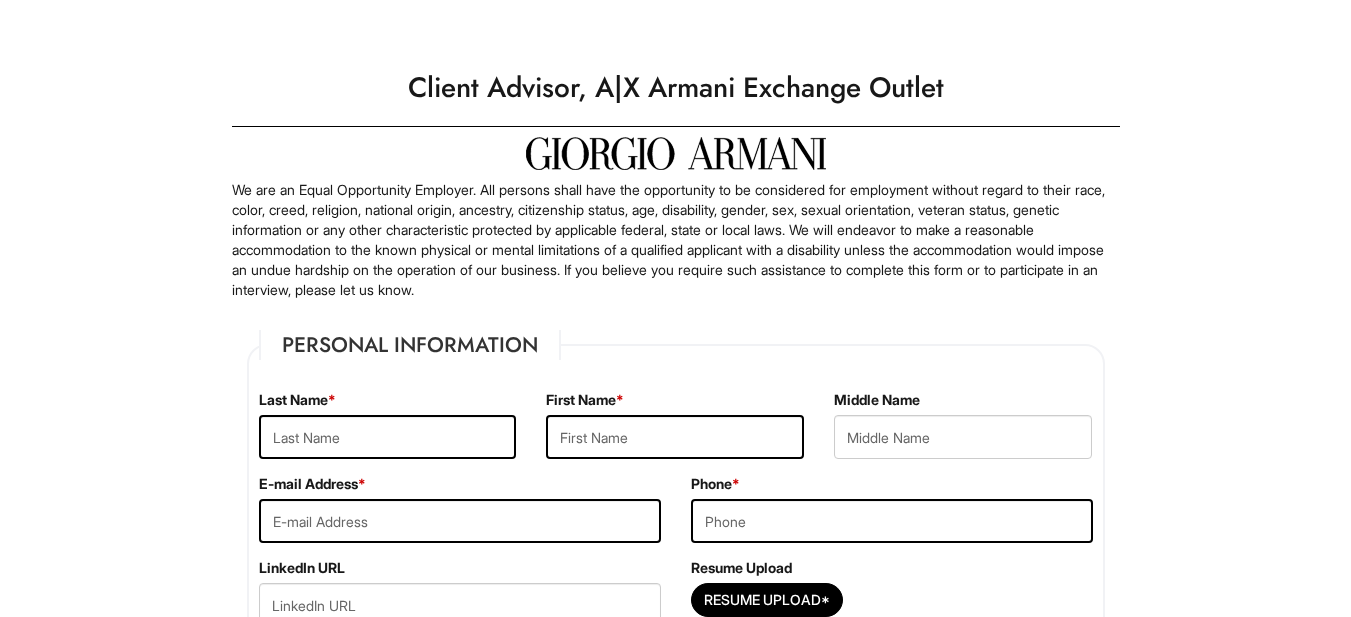scroll, scrollTop: 0, scrollLeft: 0, axis: both 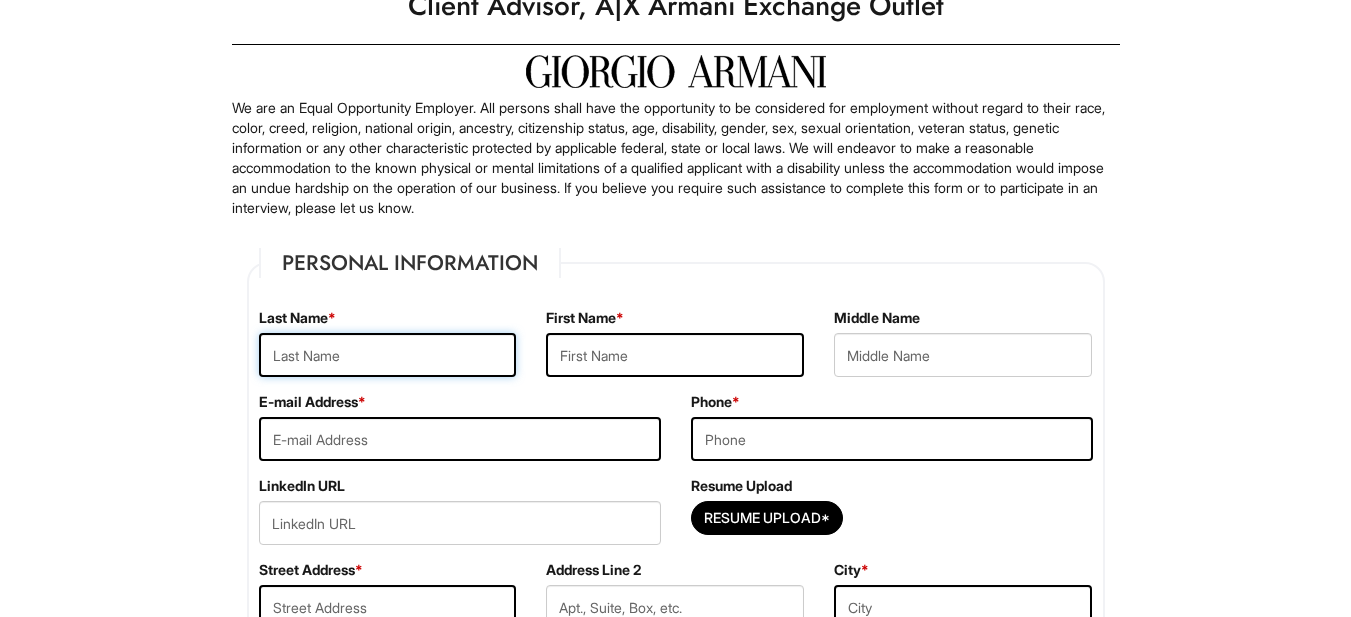 click at bounding box center [388, 355] 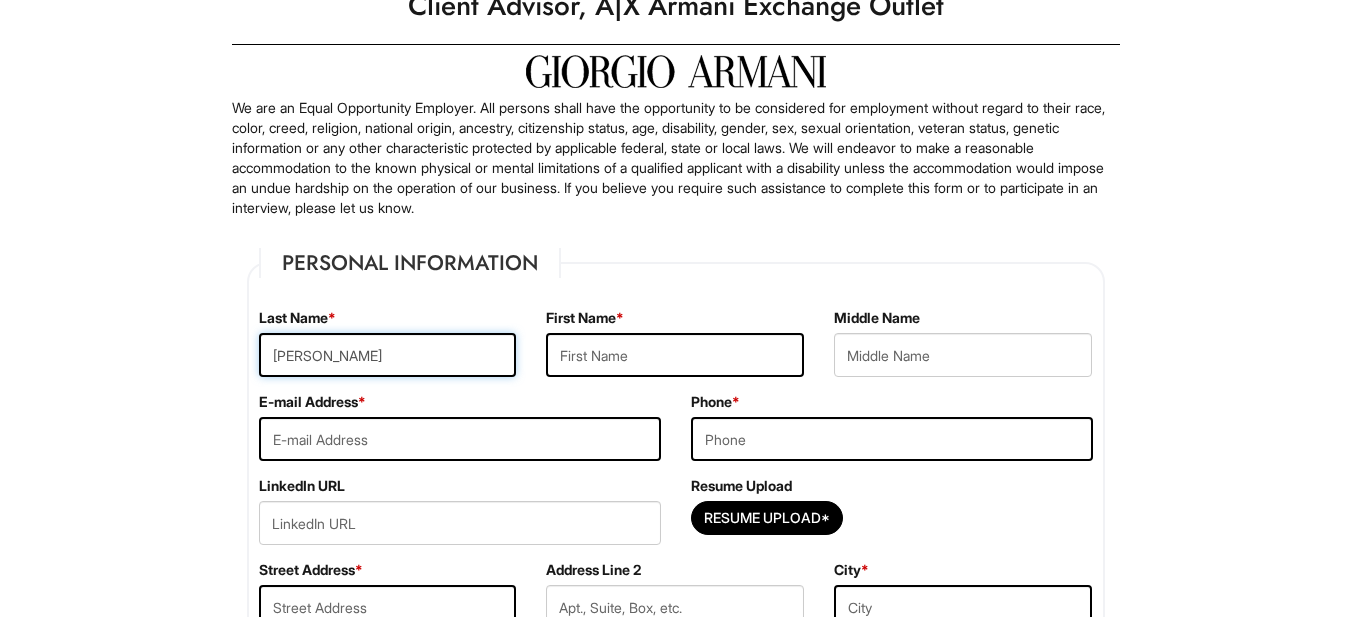 type on "Mirza zadeh" 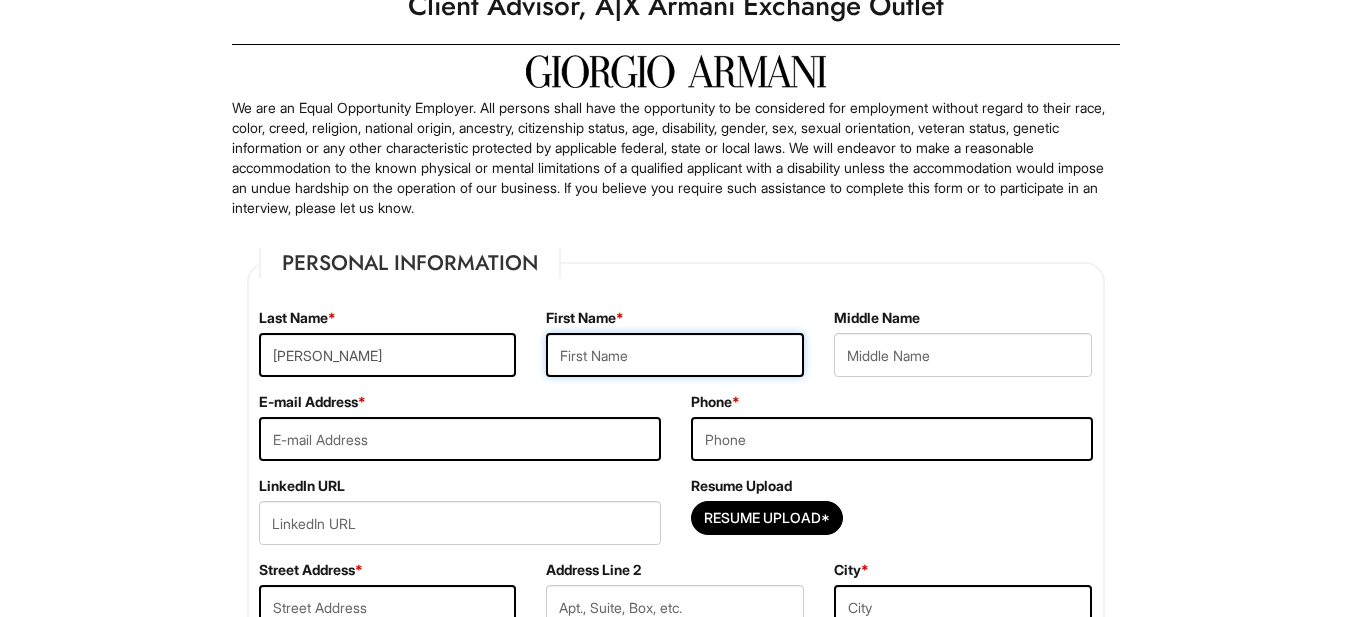 click at bounding box center [675, 355] 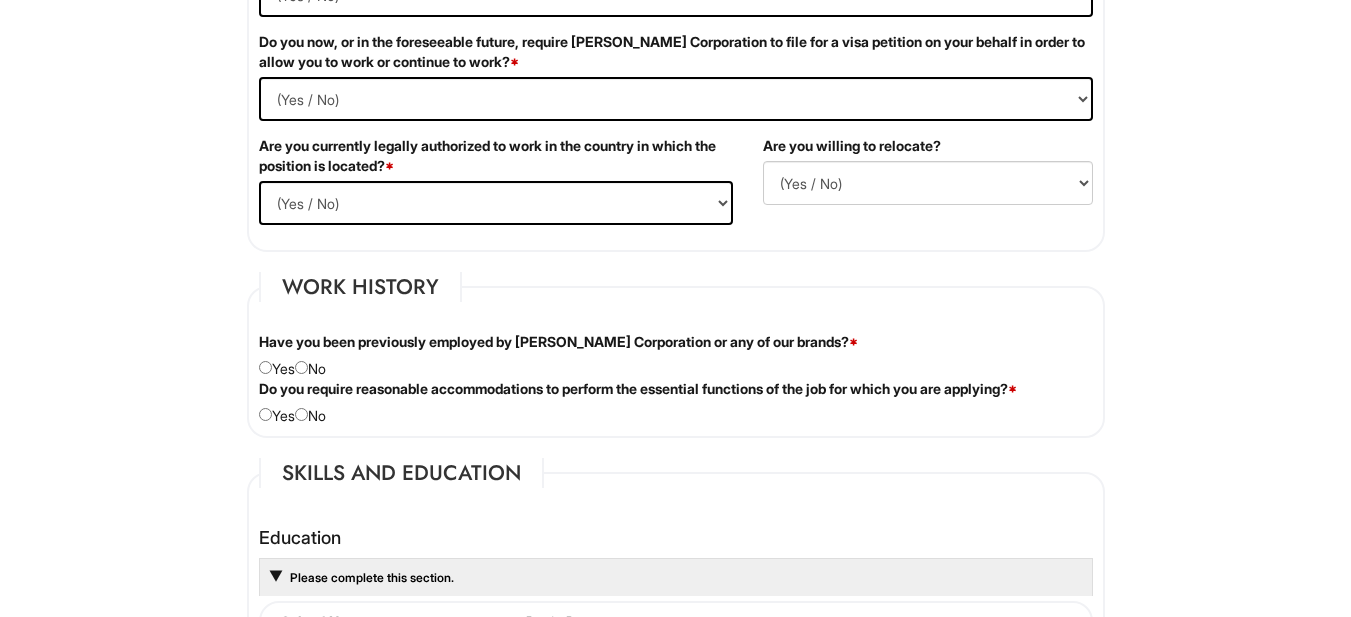scroll, scrollTop: 1428, scrollLeft: 0, axis: vertical 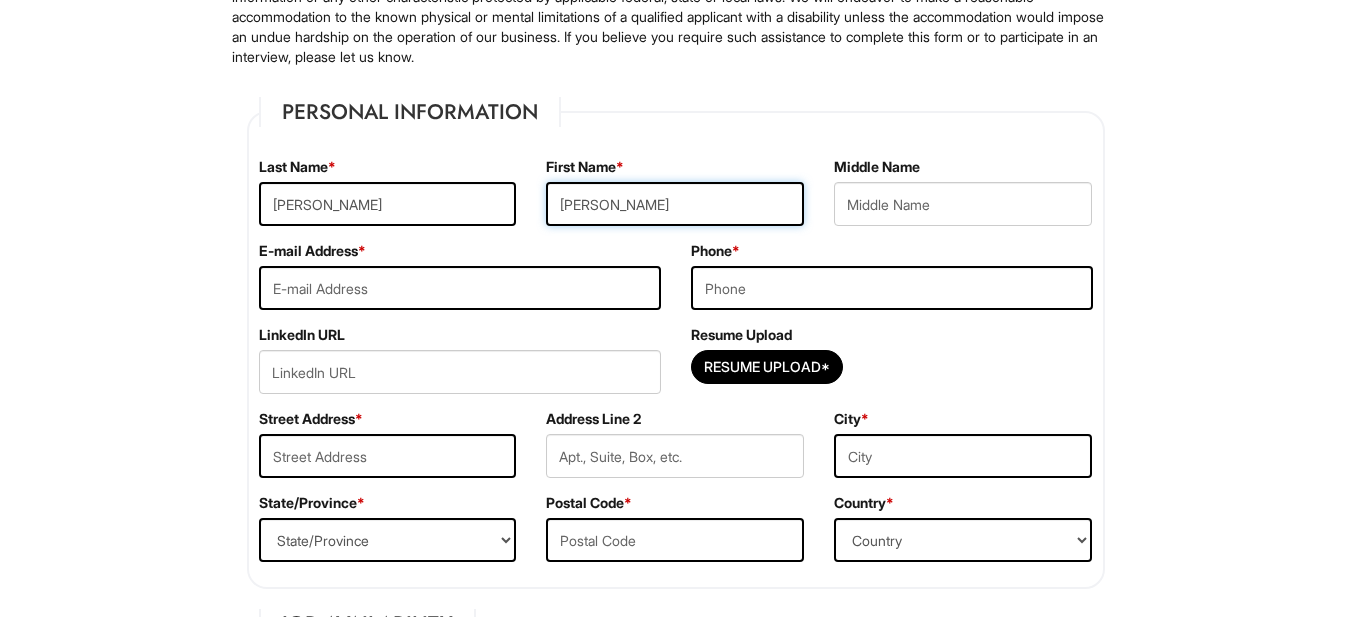 type on "Fariba" 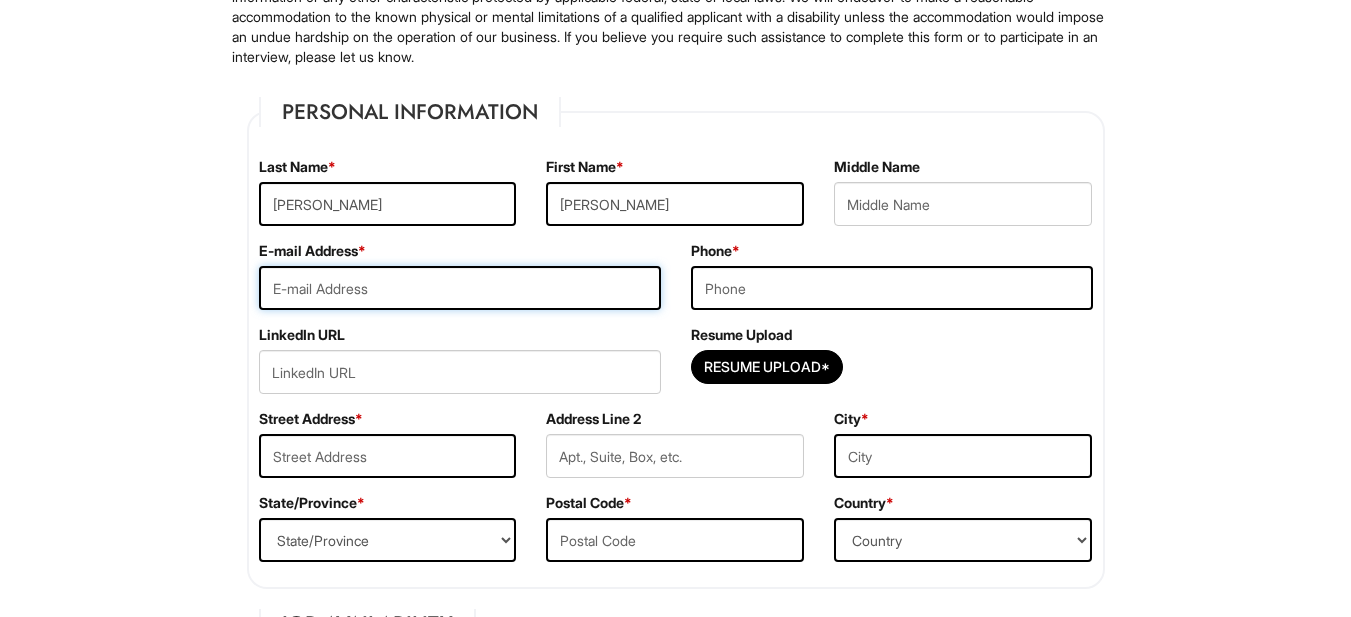 click at bounding box center [460, 288] 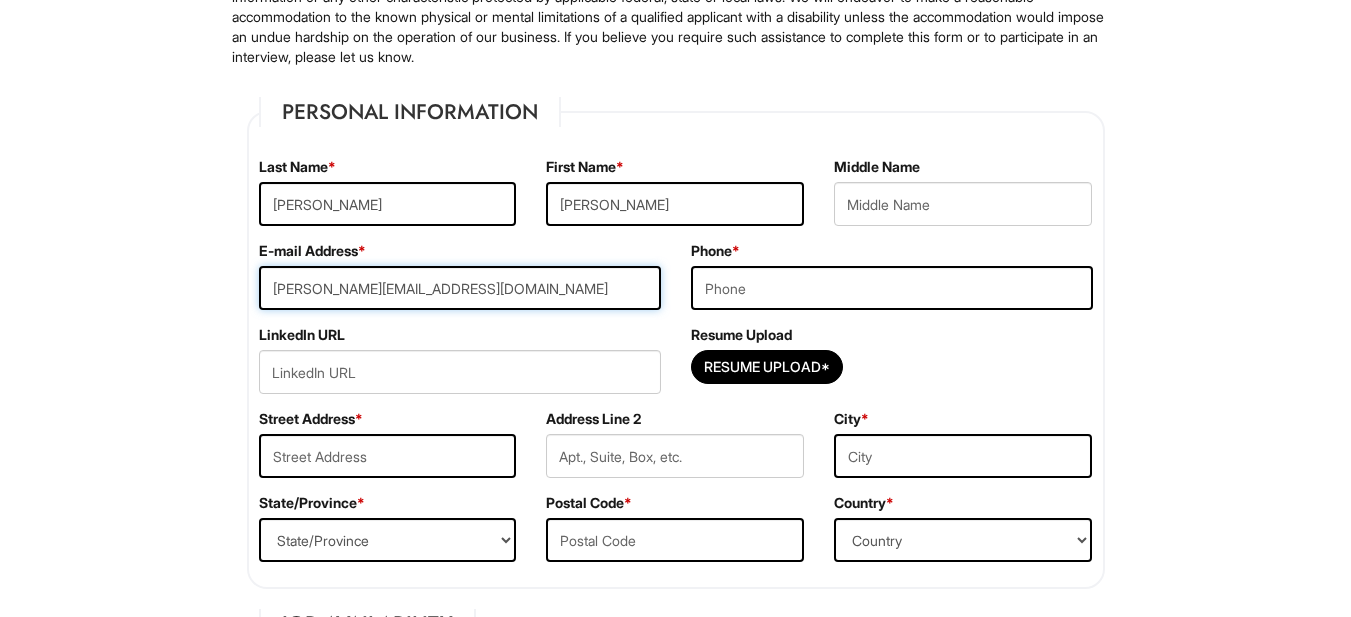 type on "f.mirzazadeh@yahoo.com" 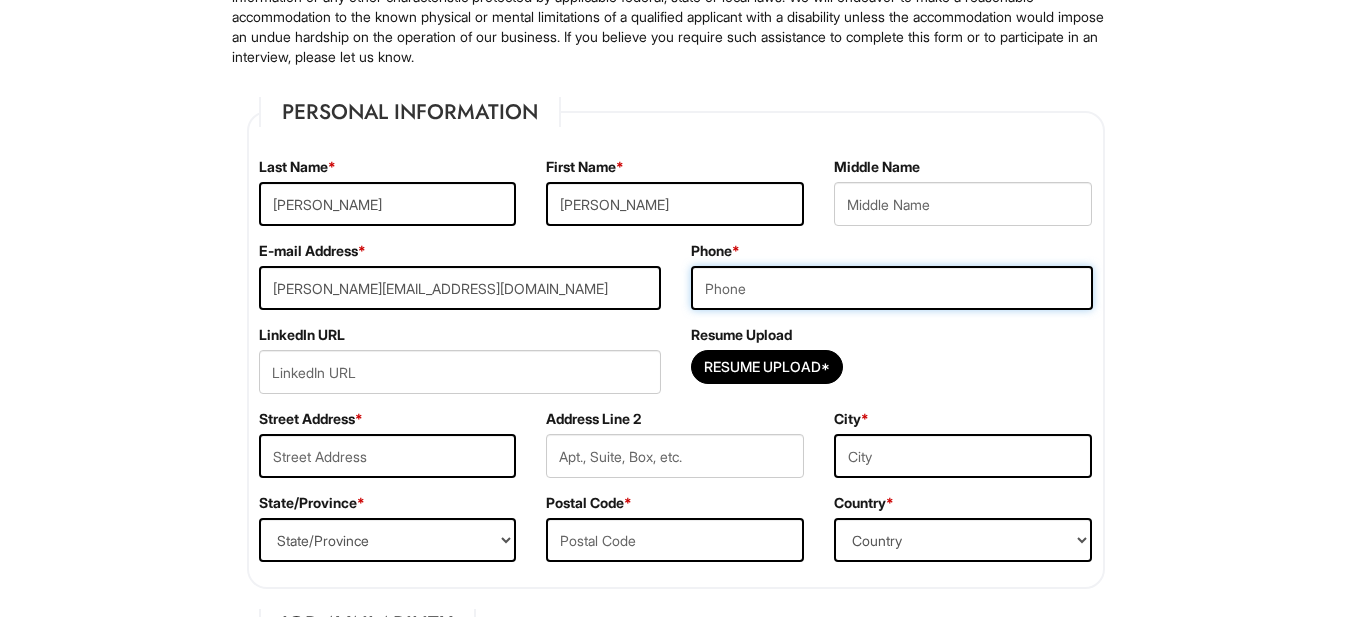 click at bounding box center [892, 288] 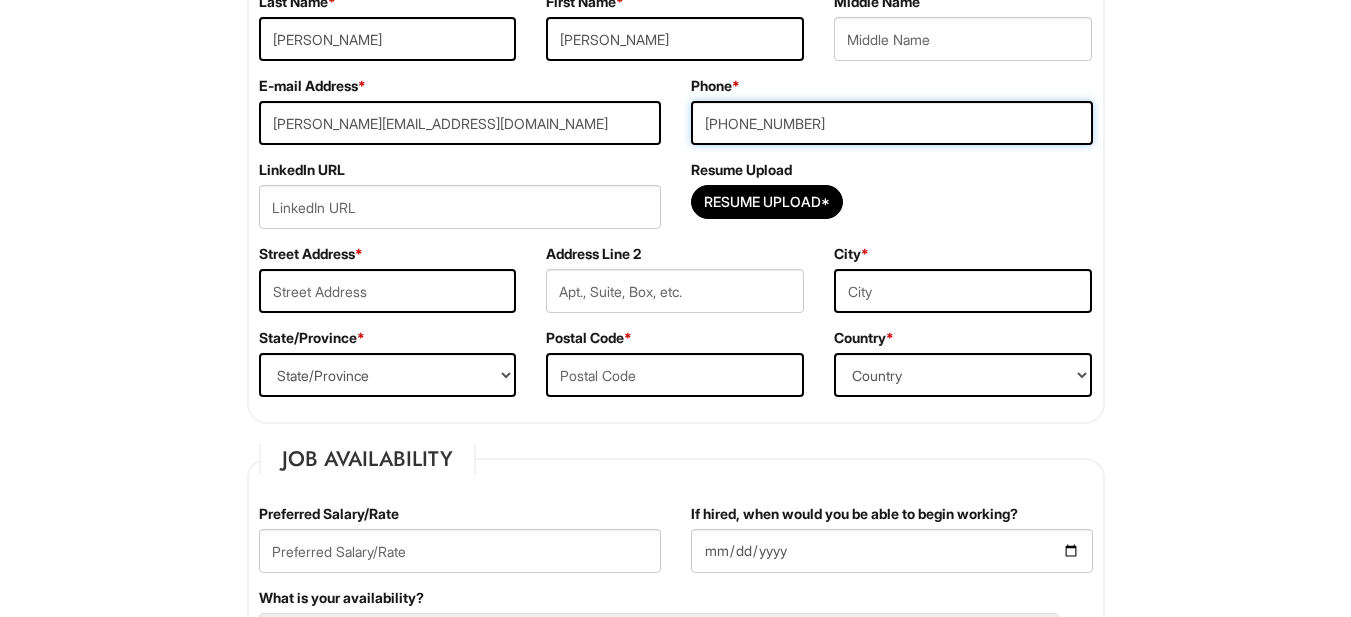 scroll, scrollTop: 391, scrollLeft: 0, axis: vertical 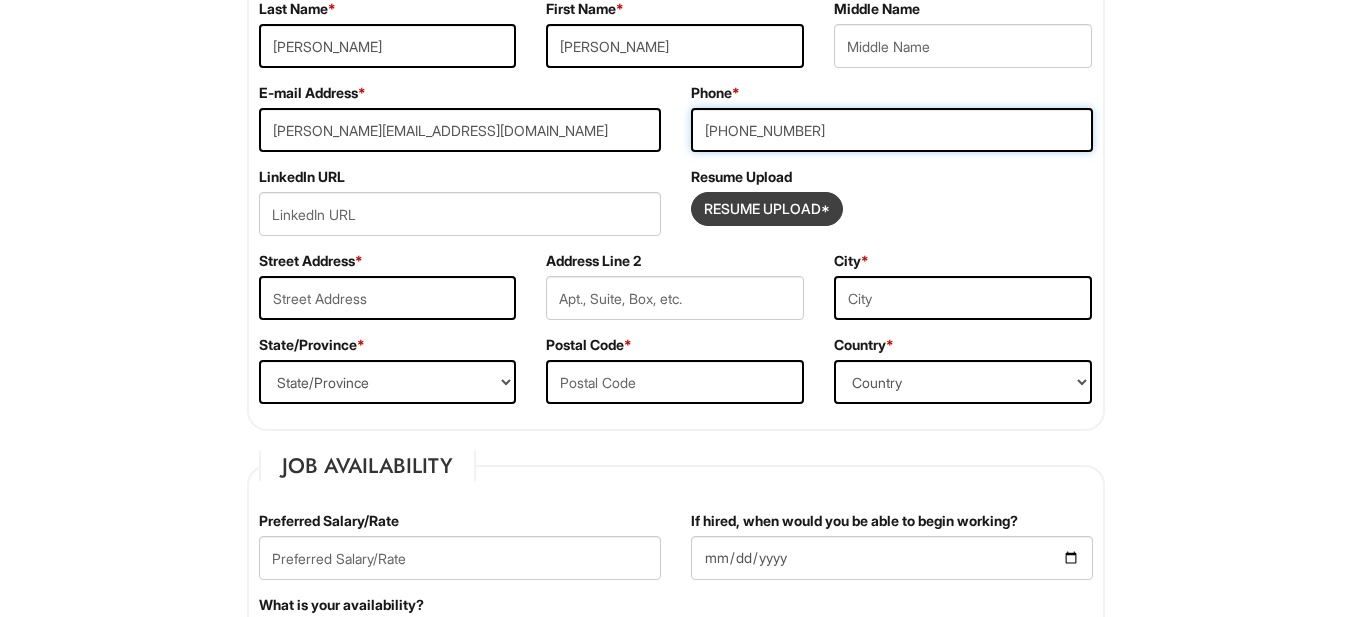 type on "408-338-5026" 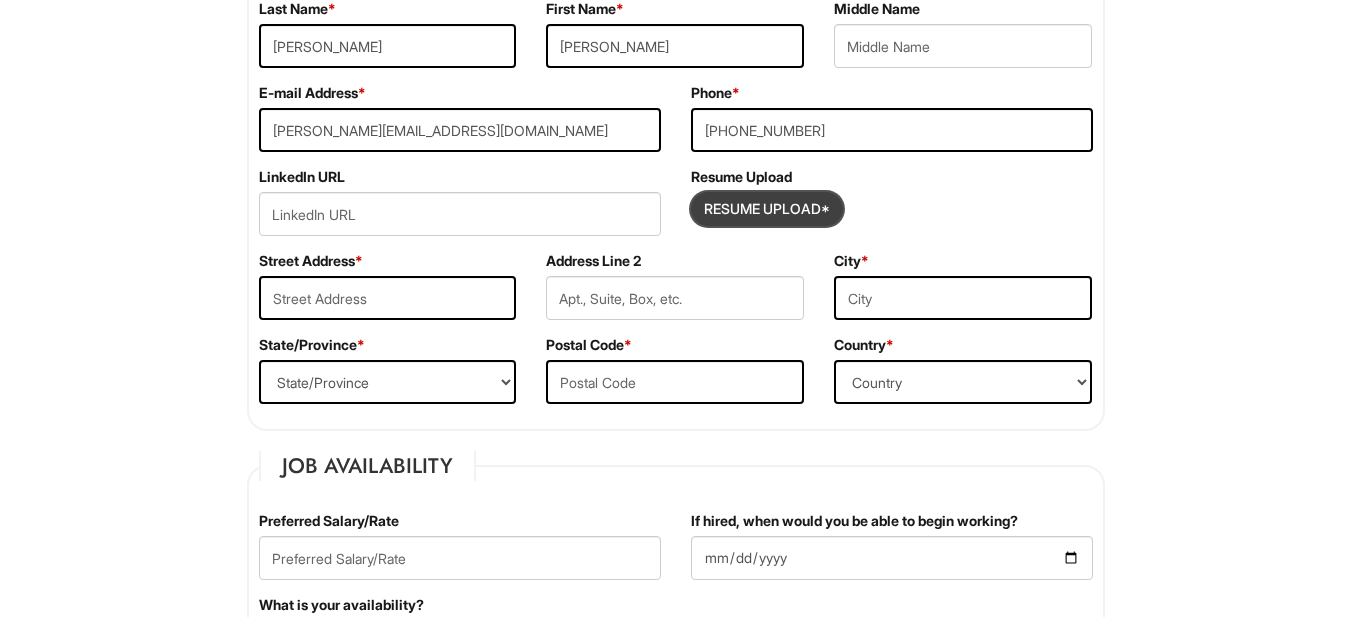 click at bounding box center (767, 209) 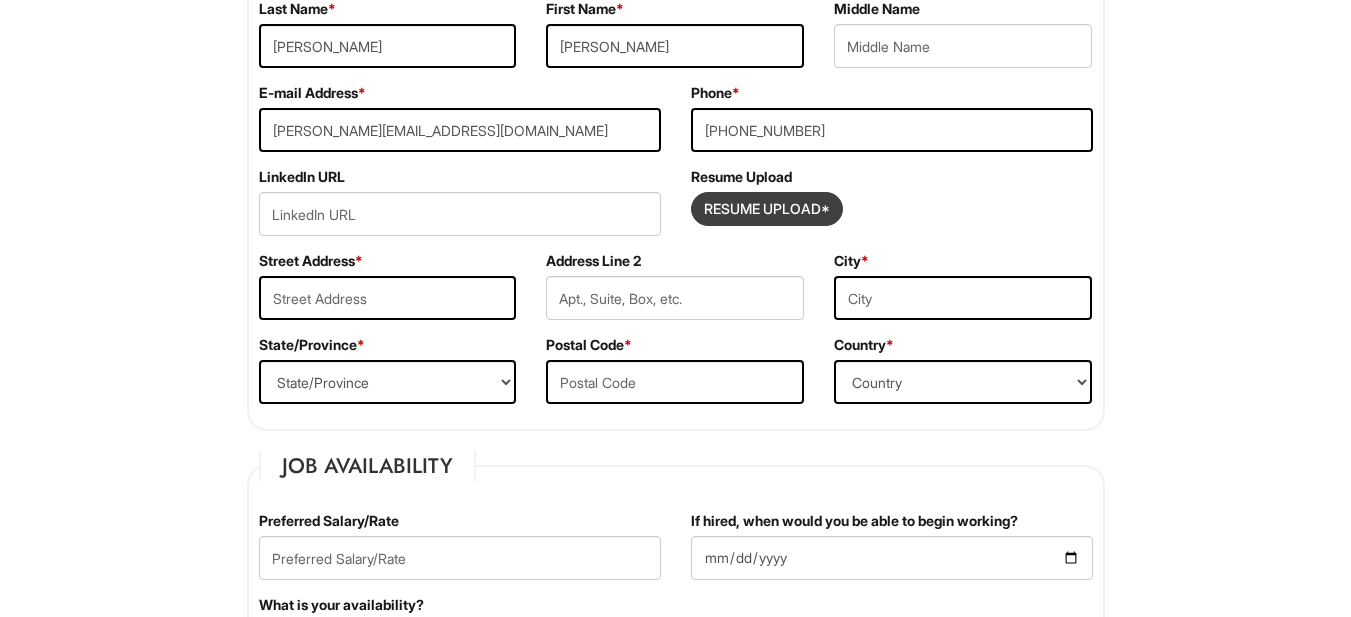 type on "C:\fakepath\Fariba Mirza zadeh's Resume.pdf" 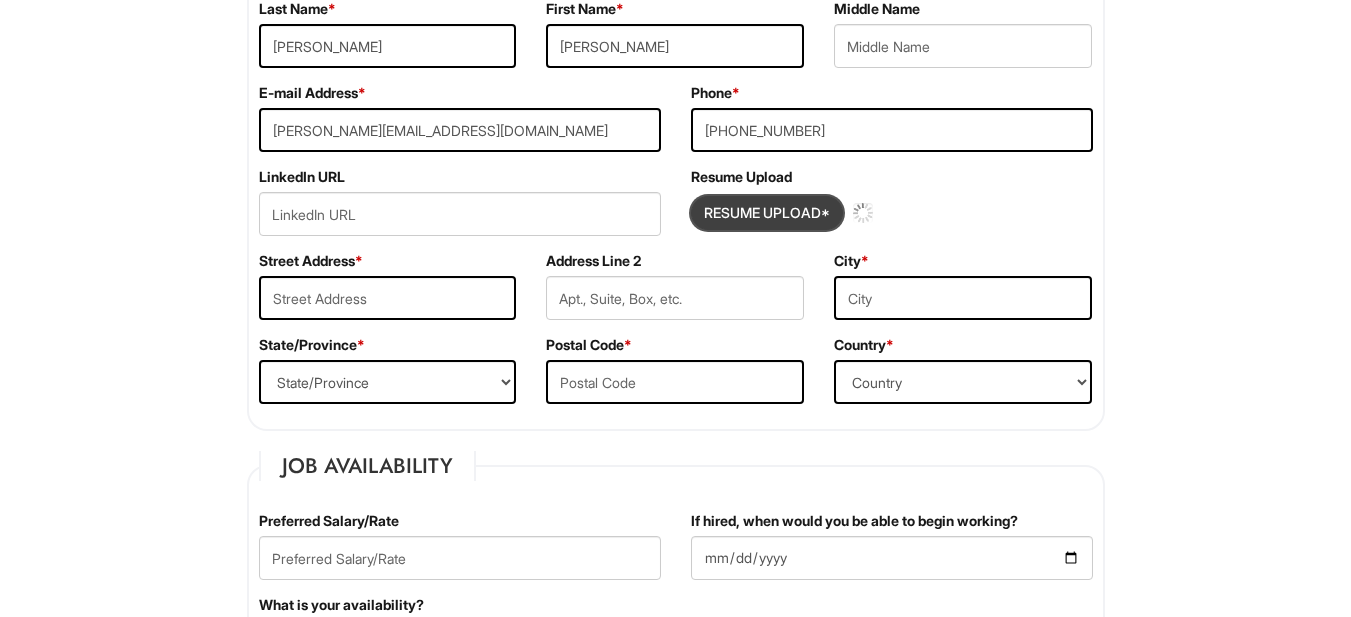 type 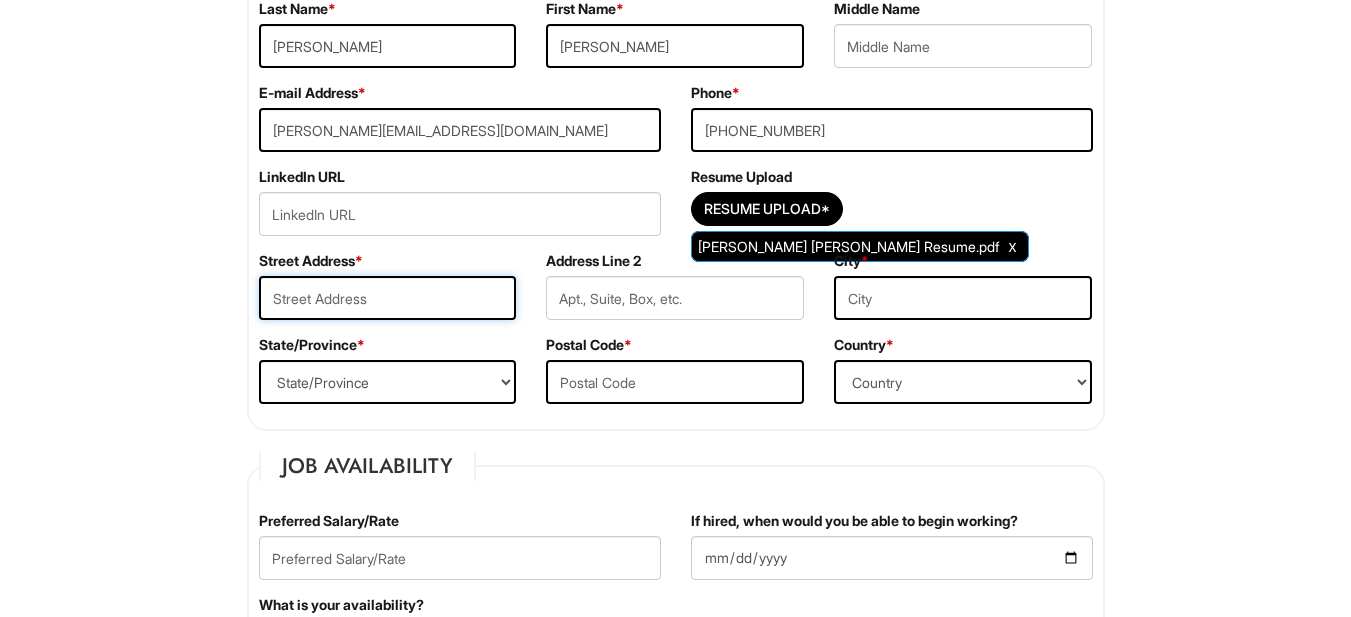 click at bounding box center (388, 298) 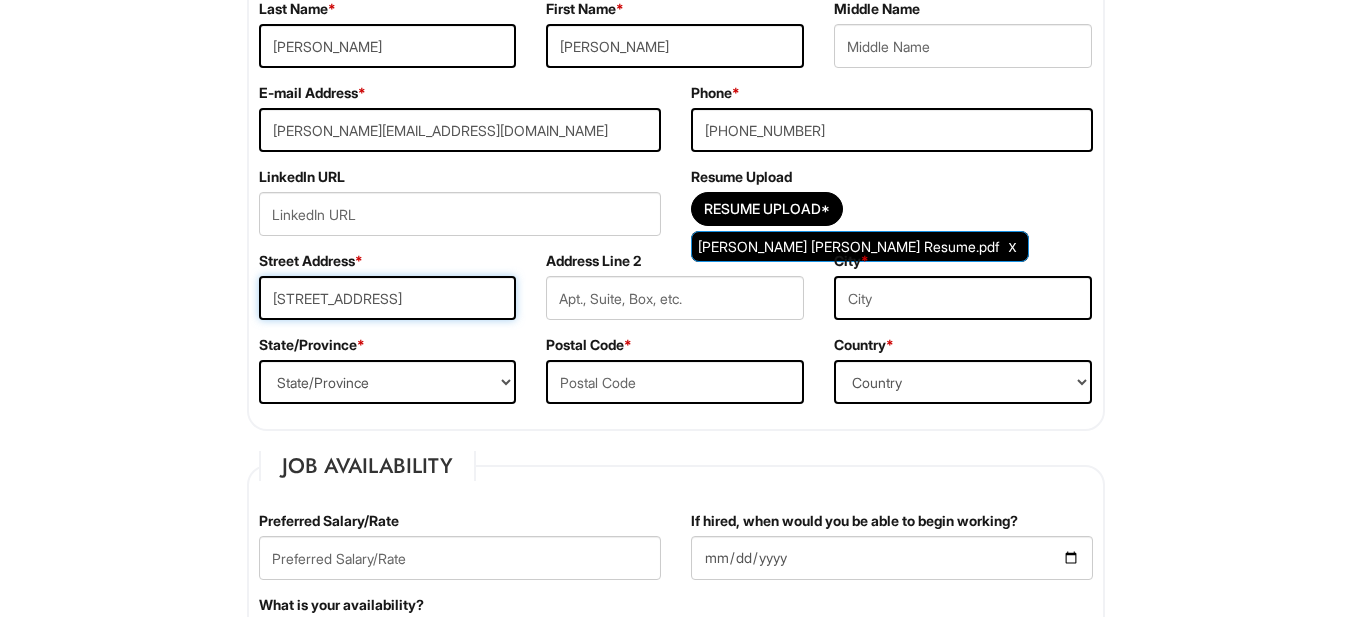 type on "7025 Stagecoach Rd" 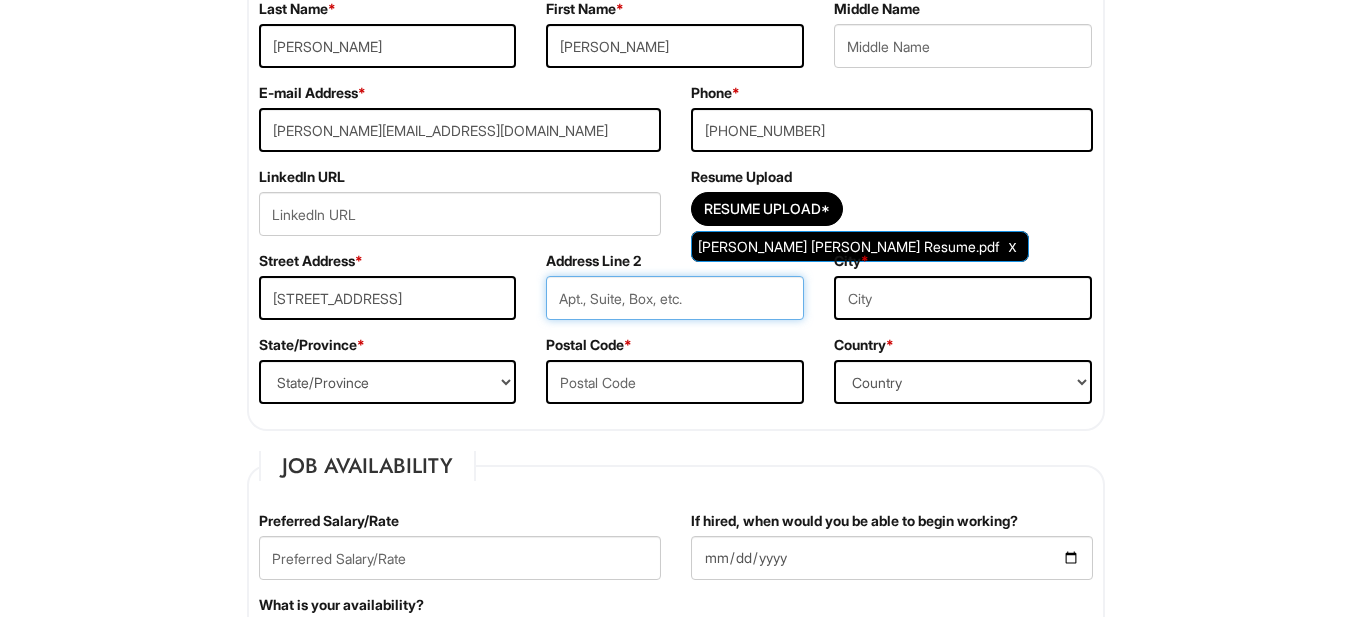 click at bounding box center [675, 298] 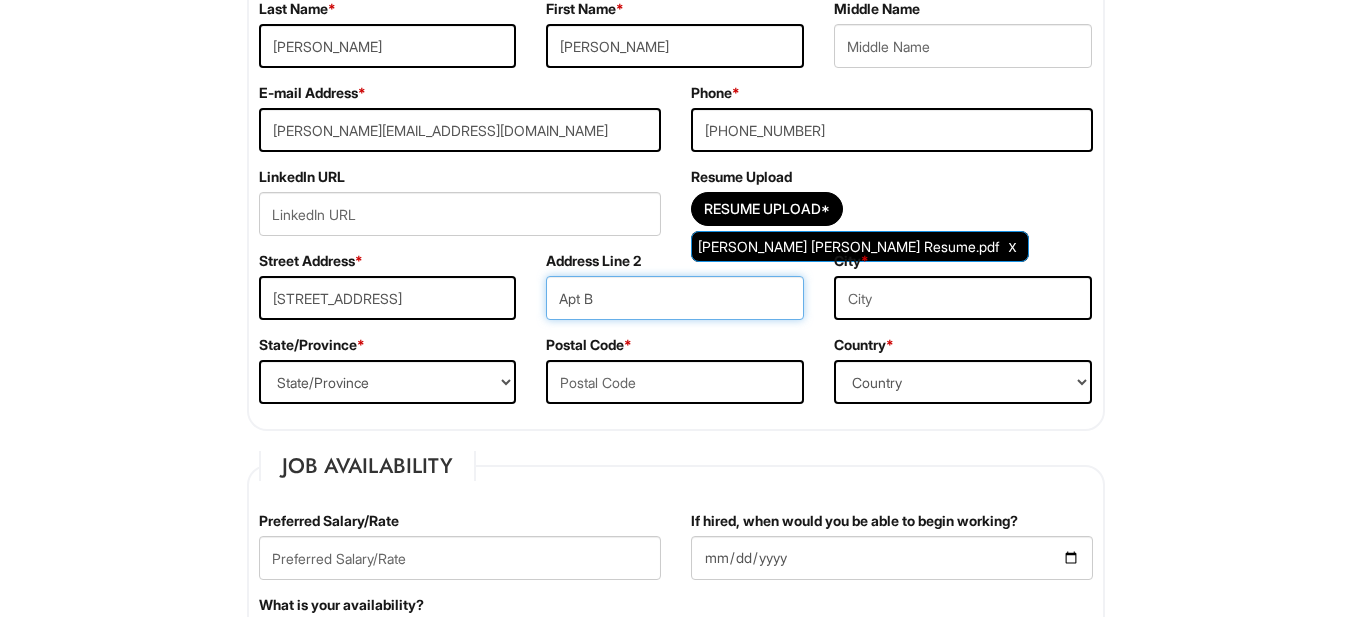 type on "Apt B" 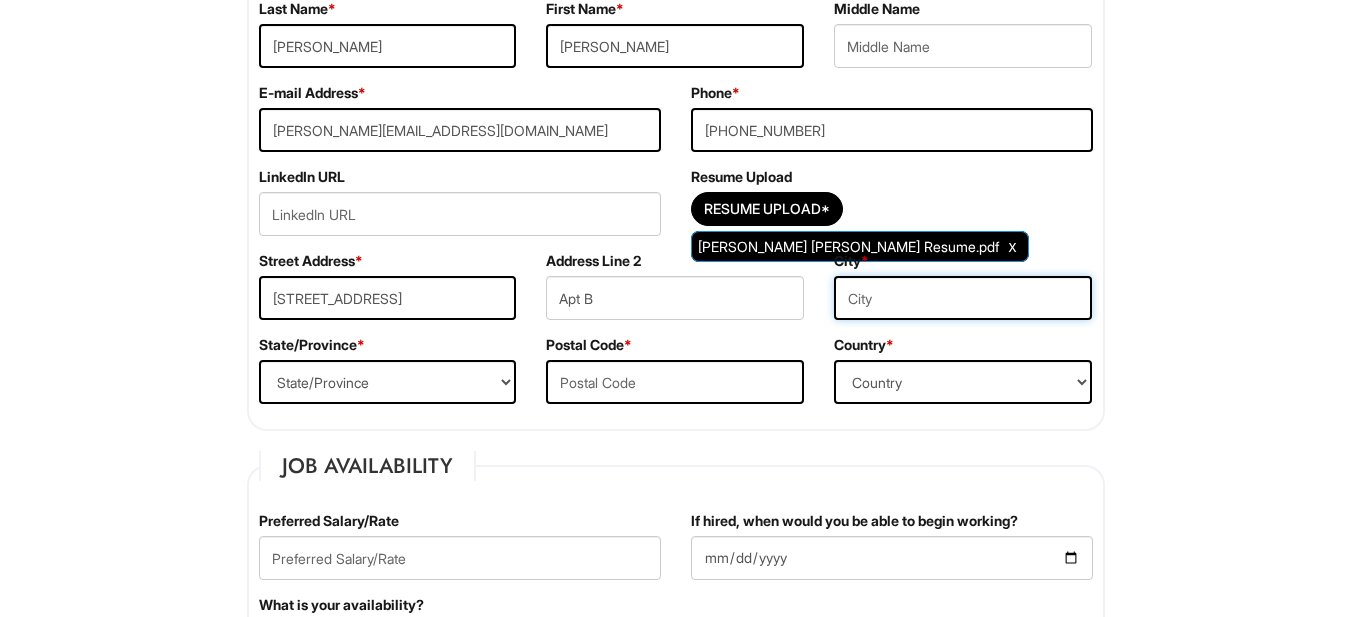 click at bounding box center (963, 298) 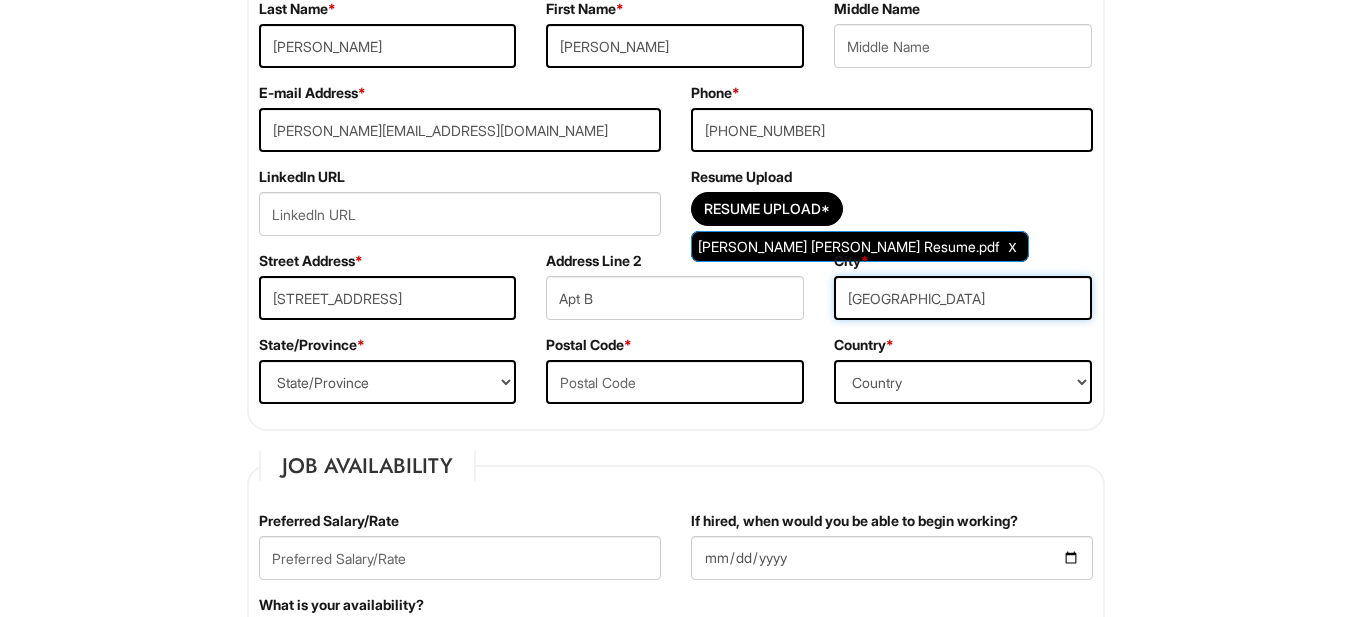 type on "Dublin" 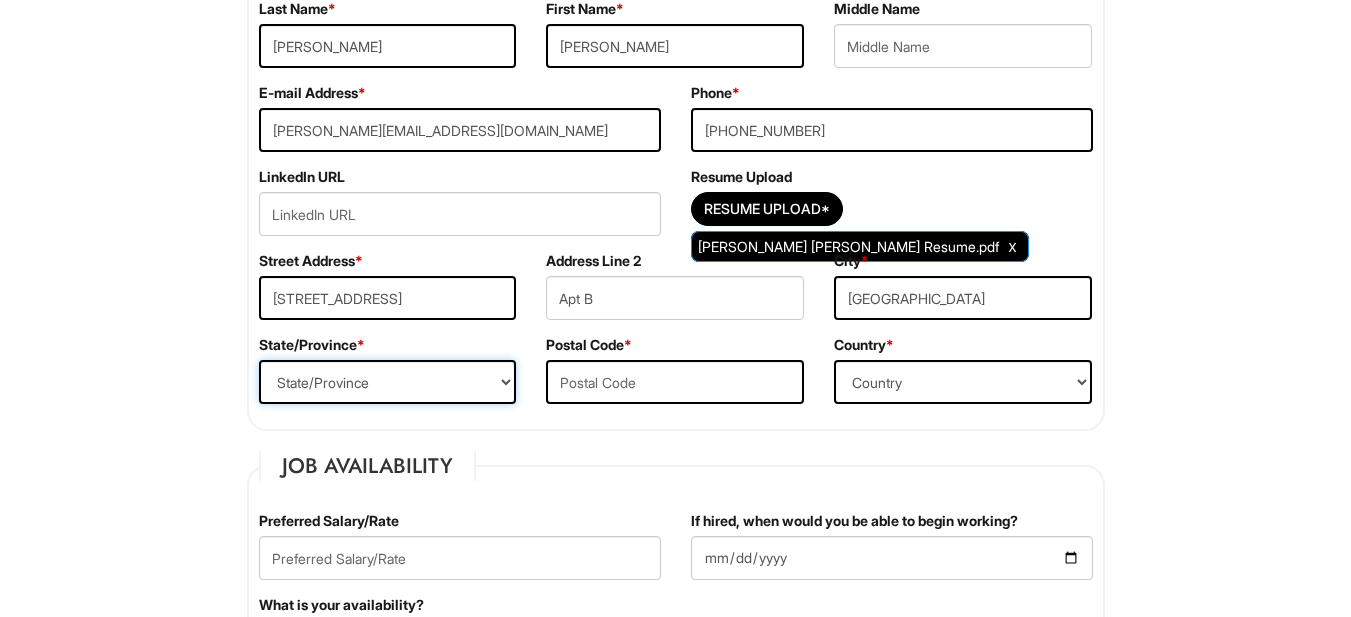 click on "State/Province ALABAMA ALASKA ARIZONA ARKANSAS CALIFORNIA COLORADO CONNECTICUT DELAWARE DISTRICT OF COLUMBIA FLORIDA GEORGIA HAWAII IDAHO ILLINOIS INDIANA IOWA KANSAS KENTUCKY LOUISIANA MAINE MARYLAND MASSACHUSETTS MICHIGAN MINNESOTA MISSISSIPPI MISSOURI MONTANA NEBRASKA NEVADA NEW HAMPSHIRE NEW JERSEY NEW MEXICO NEW YORK NORTH CAROLINA NORTH DAKOTA OHIO OKLAHOMA OREGON PENNSYLVANIA RHODE ISLAND SOUTH CAROLINA SOUTH DAKOTA TENNESSEE TEXAS UTAH VERMONT VIRGINIA WASHINGTON WEST VIRGINIA WISCONSIN WYOMING CA-ALBERTA CA-BRITISH COLUMBIA CA-MANITOBA CA-NEW BRUNSWICK CA-NEWFOUNDLAND CA-NOVA SCOTIA CA-NORTHWEST TERRITORIES CA-NUNAVUT CA-ONTARIO CA-PRINCE EDWARD ISLAND CA-QUEBEC CA-SASKATCHEWAN CA-YUKON TERRITORY US-AMERICAN SAMOA US-FEDERATED STATES OF MICRONESIA US-GUAM US-MARSHALL ISLANDS US-NORTHERN MARIANA ISLANDS US-PALAU US-PUERTO RICO" at bounding box center (388, 382) 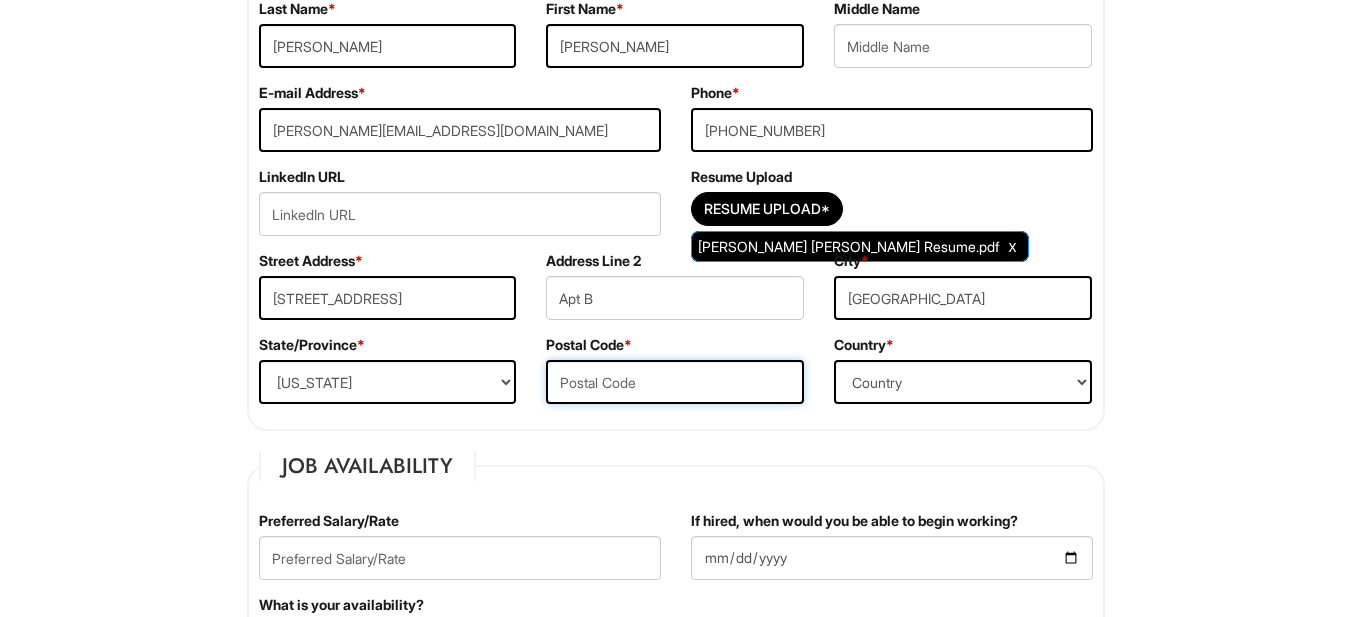 click at bounding box center (675, 382) 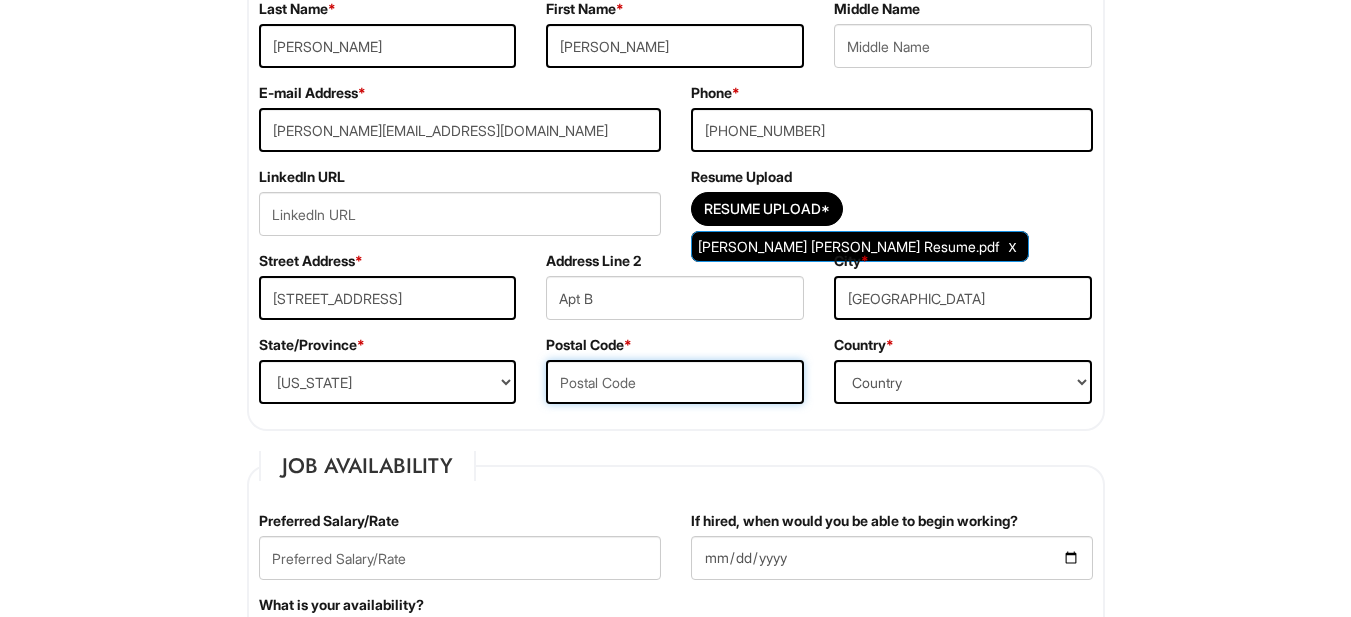 type on "94568" 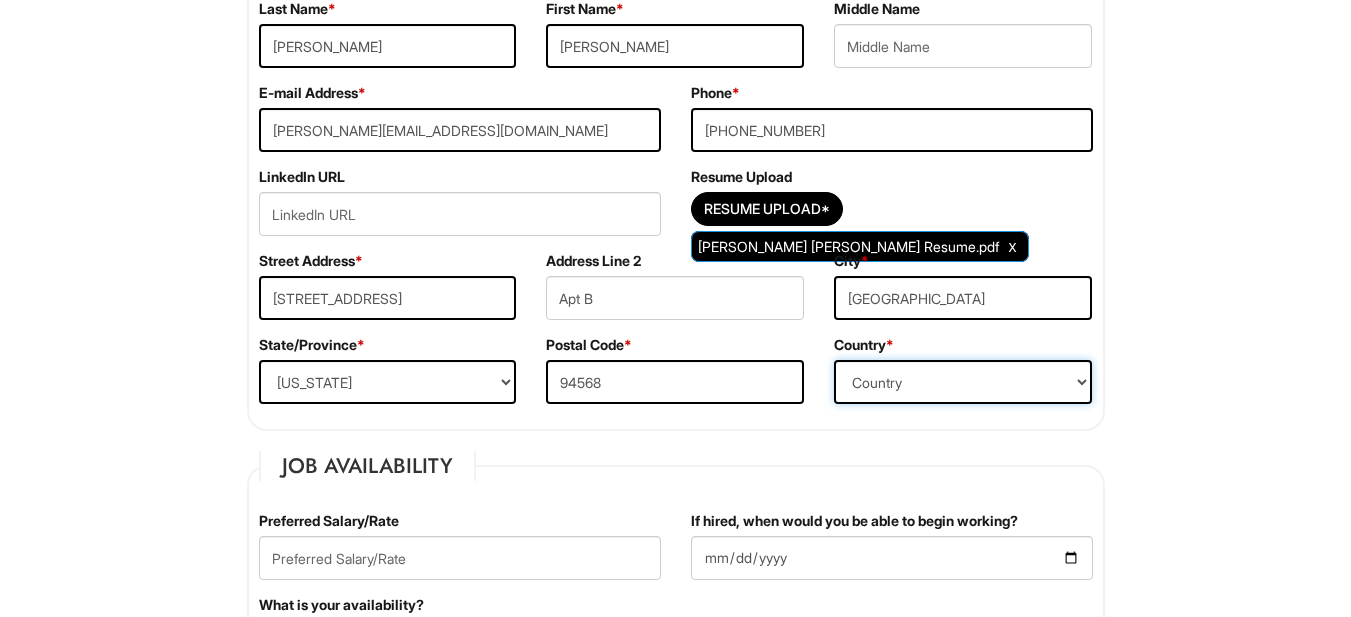 click on "Country Afghanistan Albania Algeria American Samoa Andorra Angola Anguilla Antarctica Antigua Argentina Armenia Aruba Ascension Australia Austria Azerbaijan Bahamas Bahrain Bangladesh Barbados Barbuda Belarus Belgium Belize Benin Bermuda Bhutan Bolivia Bosnia & Herzegovina Botswana Brazil British Virgin Islands Brunei Darussalam Bulgaria Burkina Faso Burundi Cambodia Cameroon Canada Cape Verde Islands Cayman Islands Central African Republic Chad Chatham Island Chile China Christmas Island Cocos-Keeling Islands Colombia Comoros Congo Cook Islands Costa Rica Croatia Cuba Curaçao Cyprus Czech Republic Democratic Republic of the Congo Denmark Diego Garcia Djibouti Dominica Dominican Republic East Timor Easter Island Ecuador Egypt El Salvador Ellipso (Mobile Satellite service) EMSAT (Mobile Satellite service) Equatorial Guinea Eritrea Estonia Ethiopia European Union Falkland Islands (Malvinas) Faroe Islands Fiji Islands Finland France French Antilles French Guiana French Polynesia Gabonese Republic Gambia Georgia" at bounding box center (963, 382) 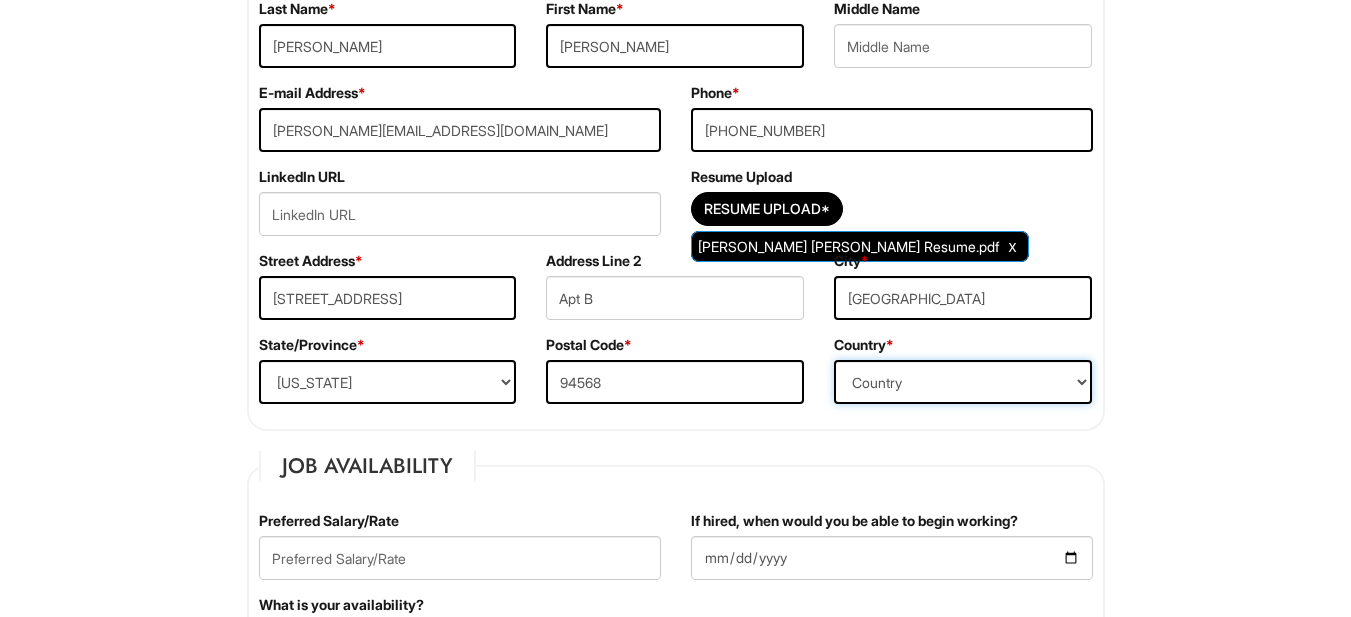 select on "United States of America" 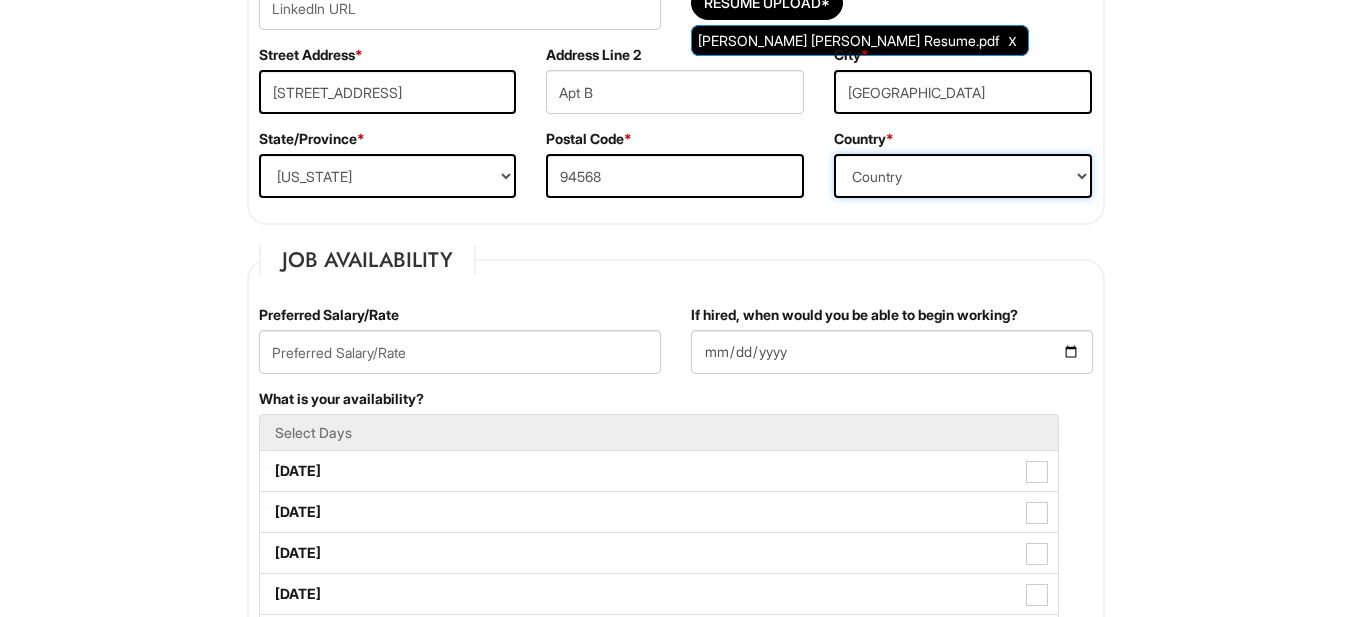 scroll, scrollTop: 645, scrollLeft: 0, axis: vertical 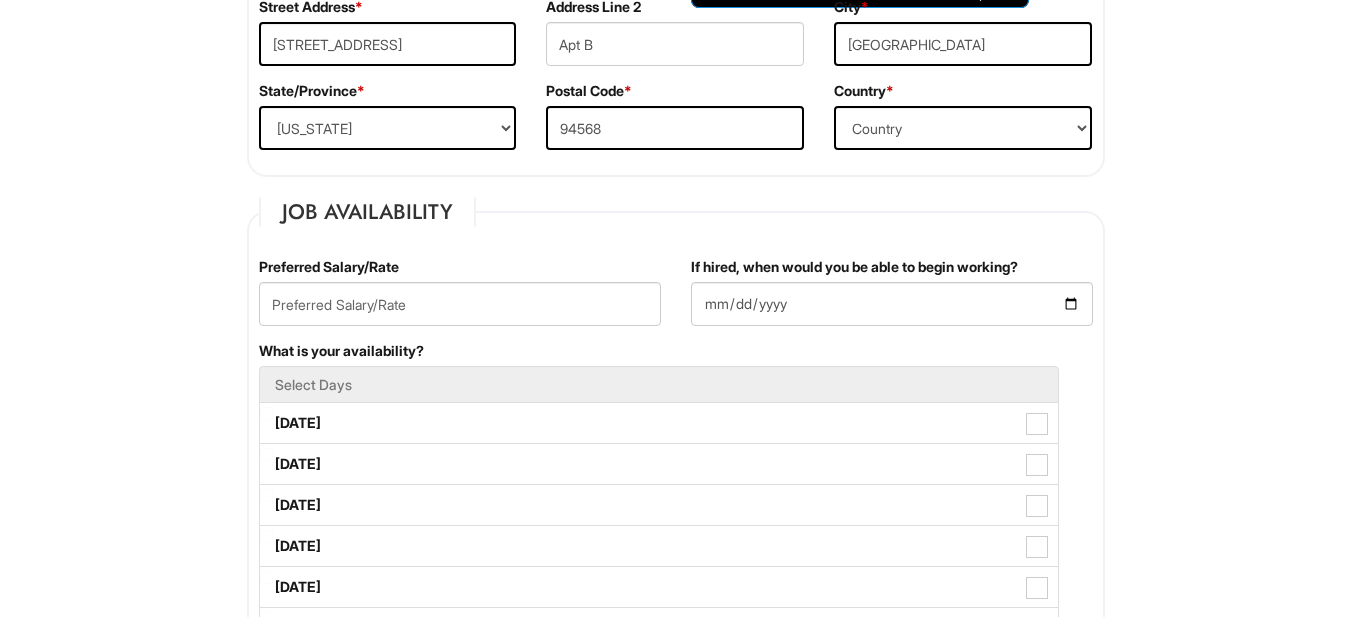 click on "Please Complete This Form 1 2 3 Client Advisor, A|X Armani Exchange Outlet PLEASE COMPLETE ALL REQUIRED FIELDS
We are an Equal Opportunity Employer. All persons shall have the opportunity to be considered for employment without regard to their race, color, creed, religion, national origin, ancestry, citizenship status, age, disability, gender, sex, sexual orientation, veteran status, genetic information or any other characteristic protected by applicable federal, state or local laws. We will endeavor to make a reasonable accommodation to the known physical or mental limitations of a qualified applicant with a disability unless the accommodation would impose an undue hardship on the operation of our business. If you believe you require such assistance to complete this form or to participate in an interview, please let us know.
Personal Information
Last Name  *   Mirza zadeh
First Name  *   Fariba
Middle Name
E-mail Address  *   f.mirzazadeh@yahoo.com
Phone  *   408-338-5026" at bounding box center (675, 1308) 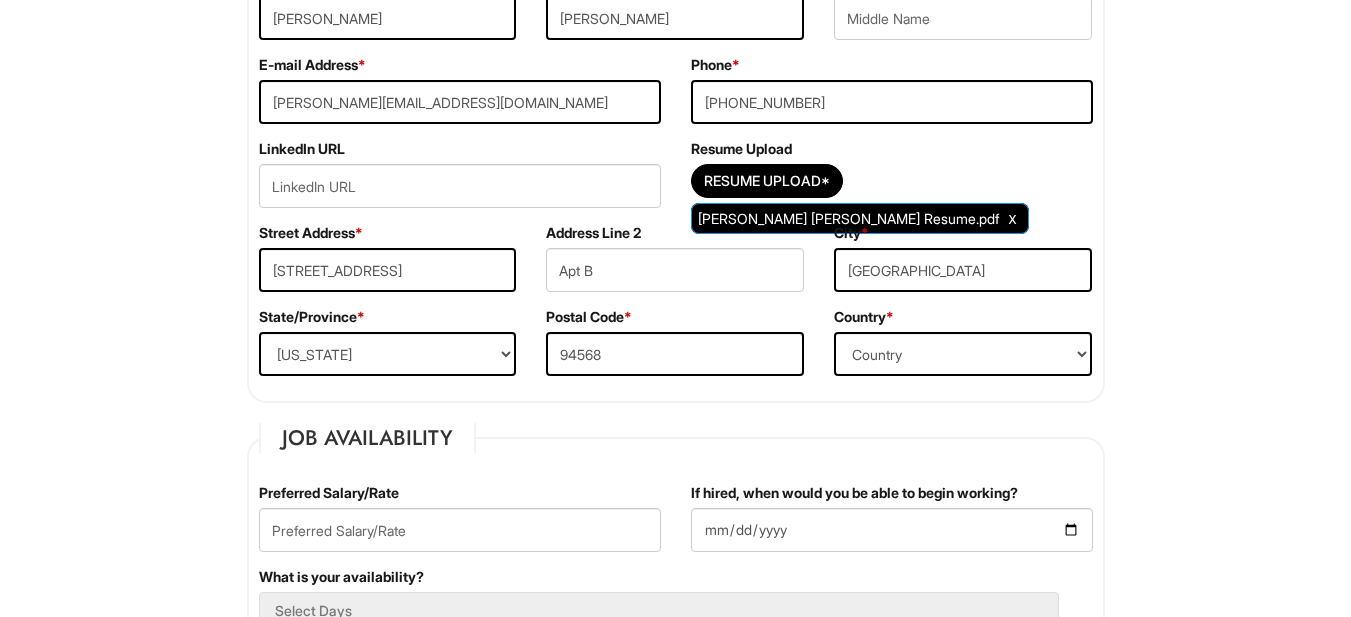 scroll, scrollTop: 412, scrollLeft: 0, axis: vertical 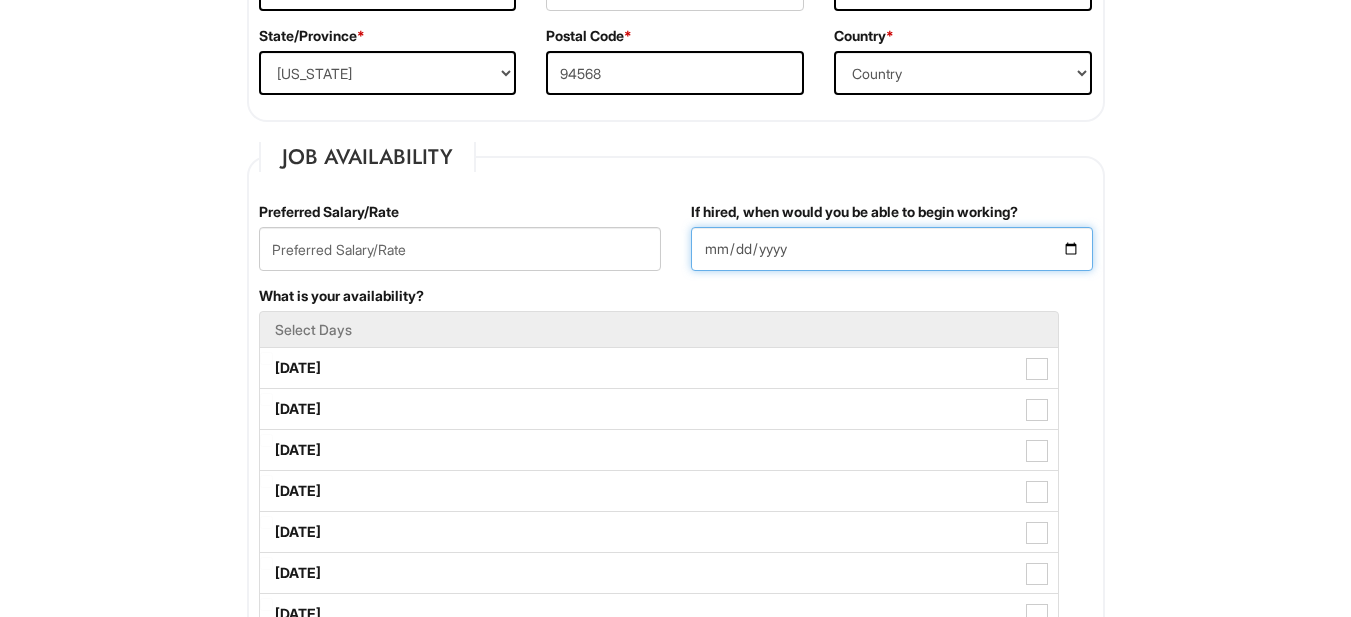 click on "If hired, when would you be able to begin working?" at bounding box center [892, 249] 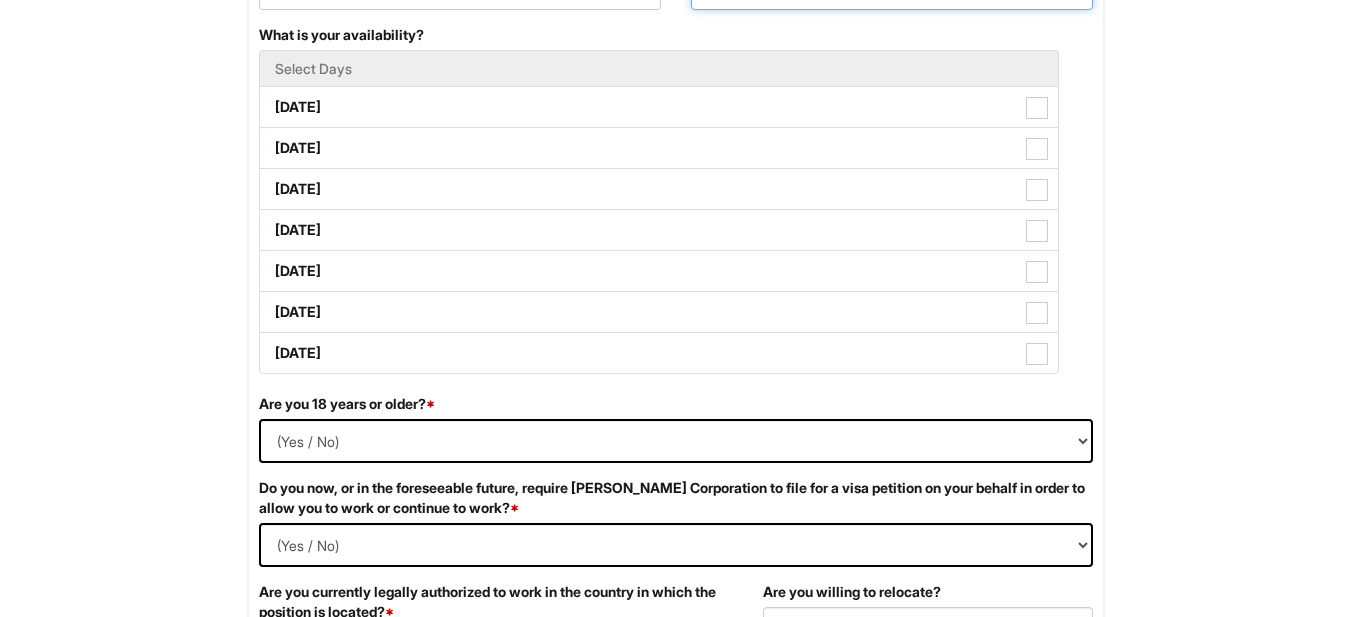 scroll, scrollTop: 927, scrollLeft: 0, axis: vertical 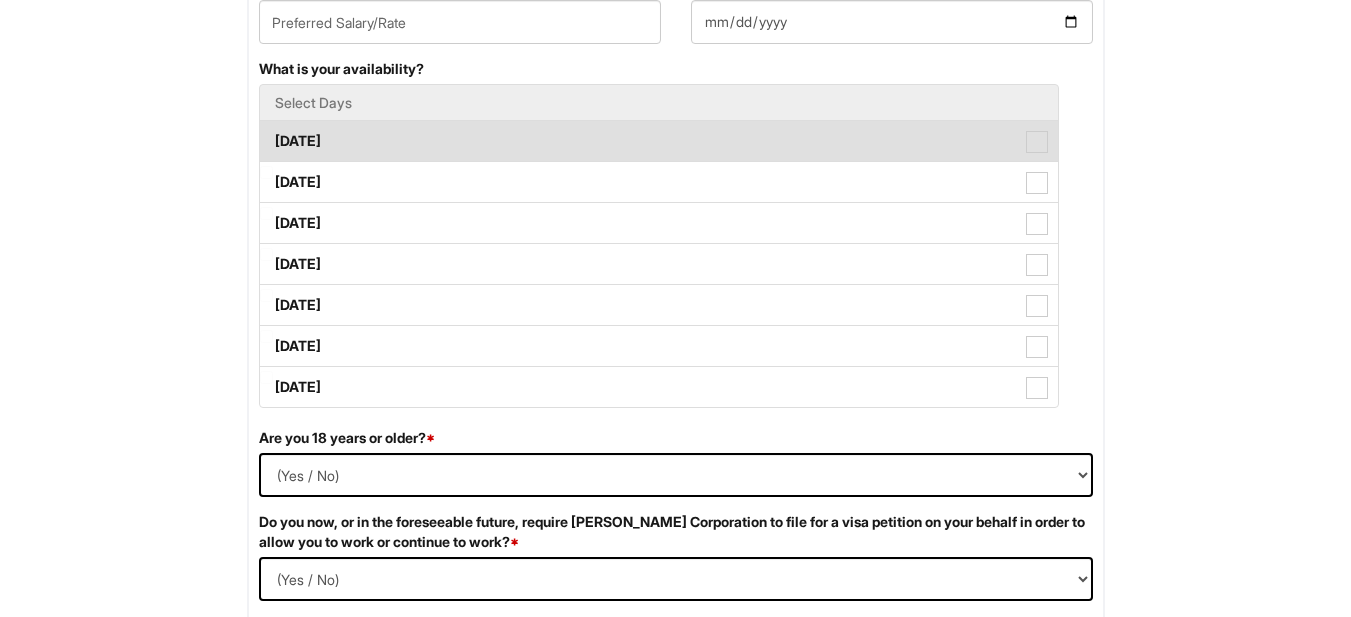 click at bounding box center [1037, 142] 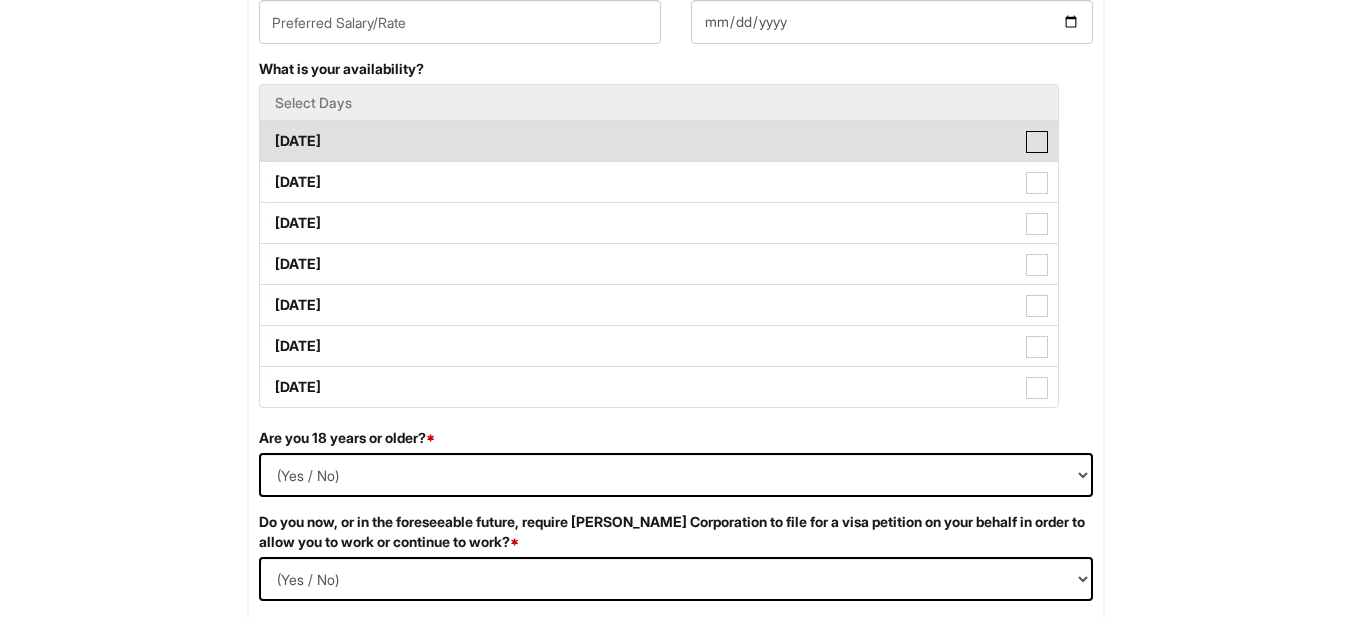 click on "Monday" at bounding box center [266, 131] 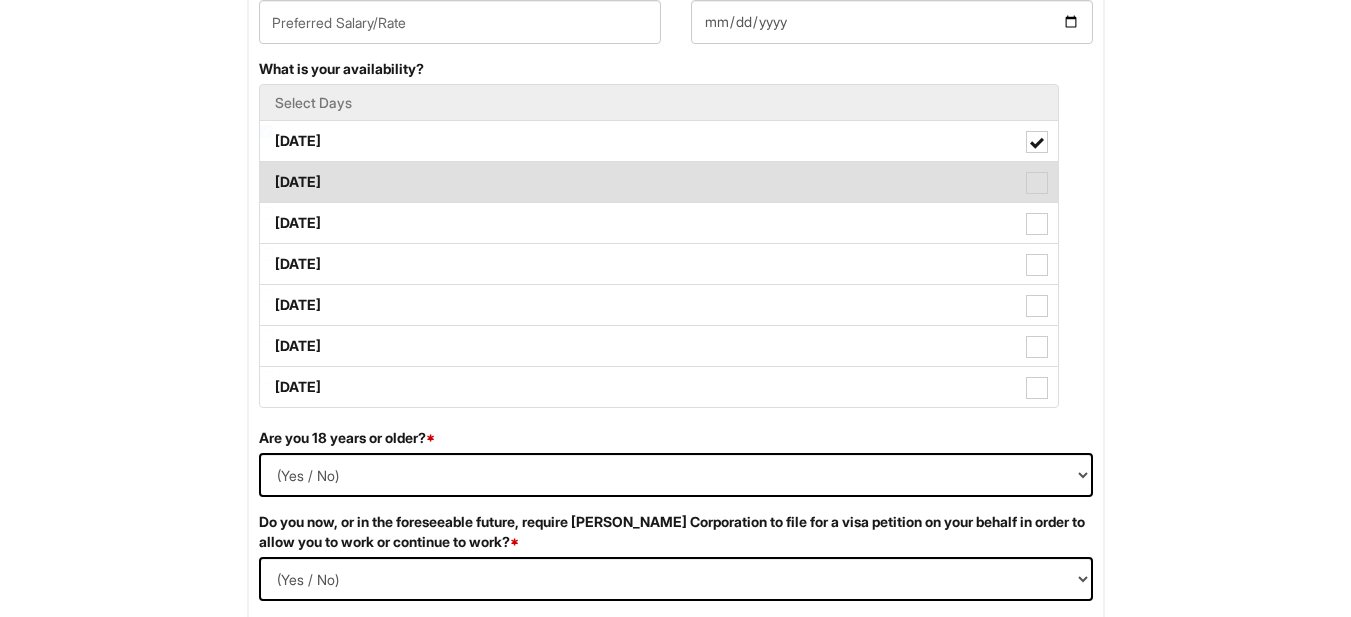 click at bounding box center (1037, 183) 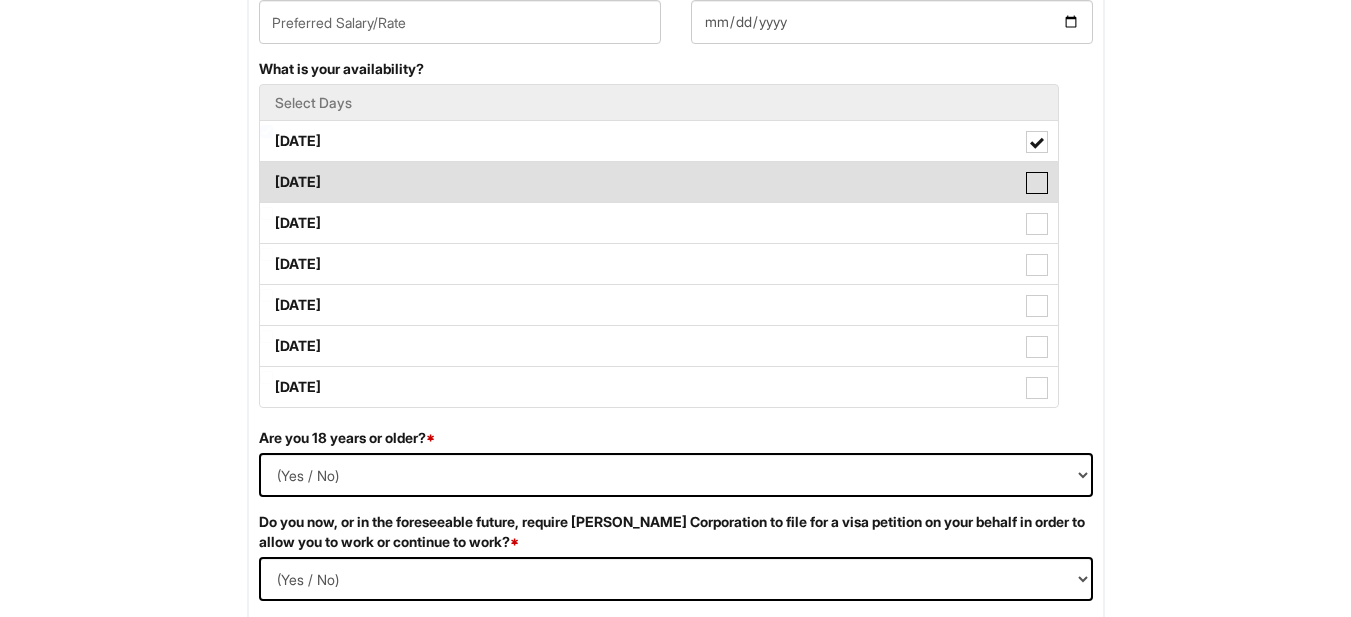 click on "Tuesday" at bounding box center [266, 172] 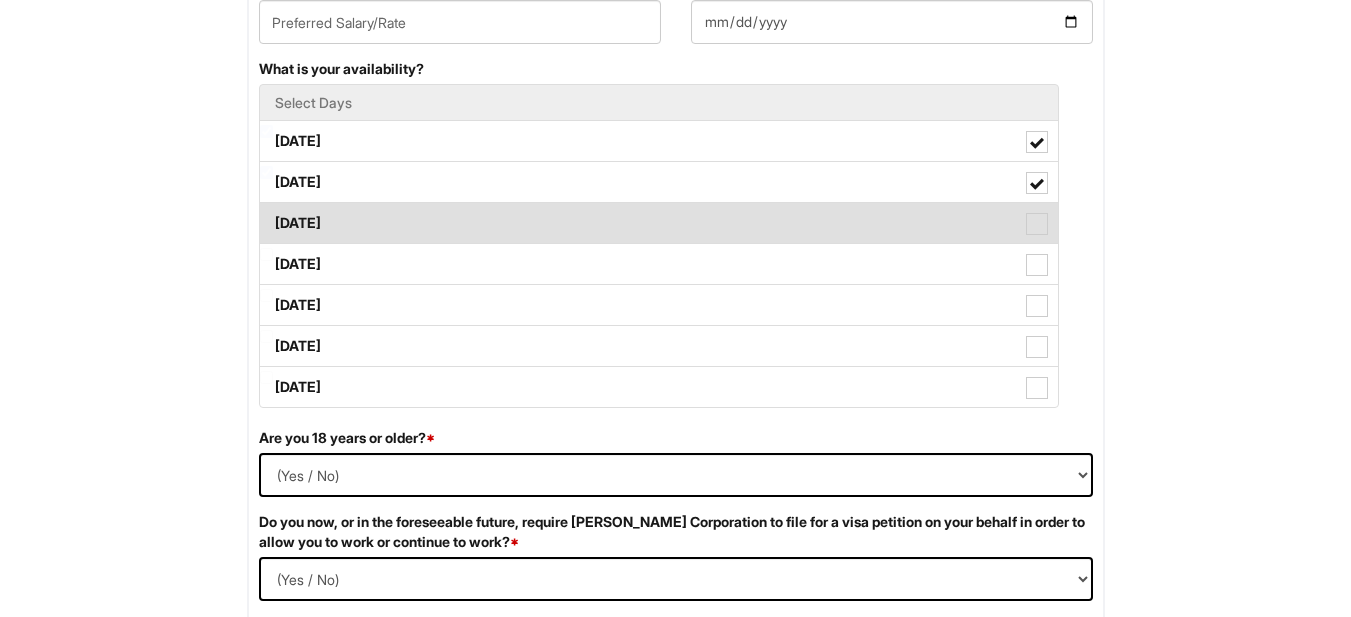 click at bounding box center (1037, 224) 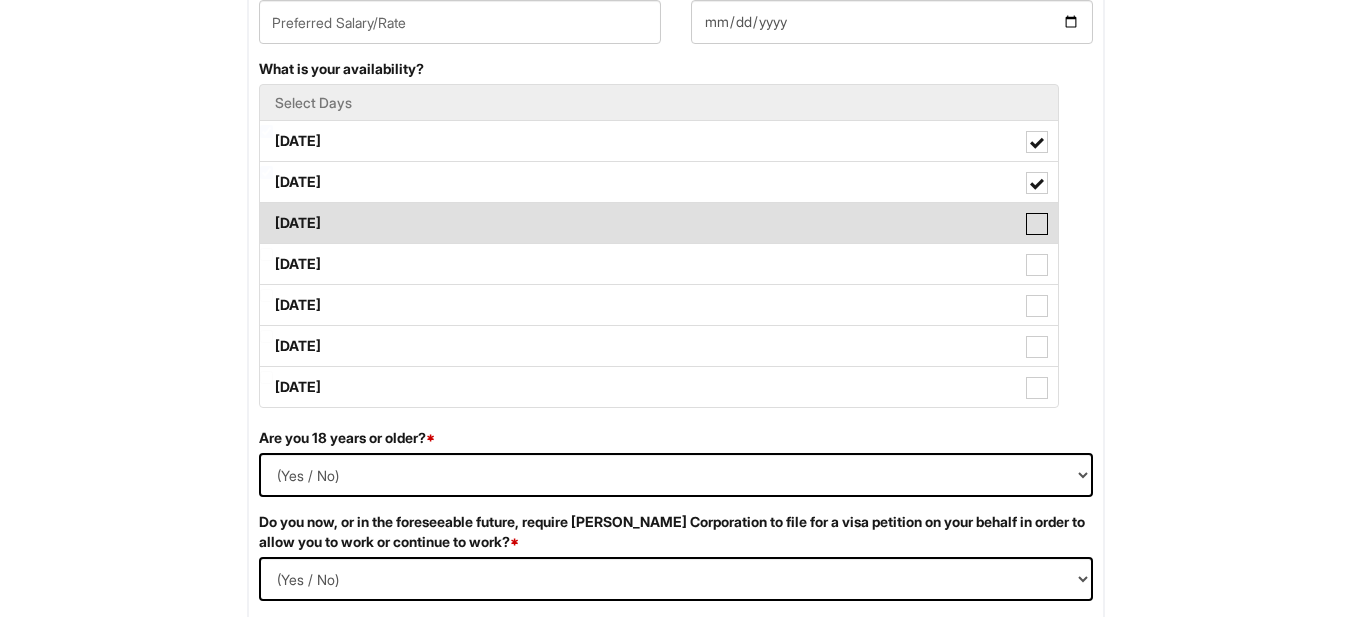 click on "Wednesday" at bounding box center (266, 213) 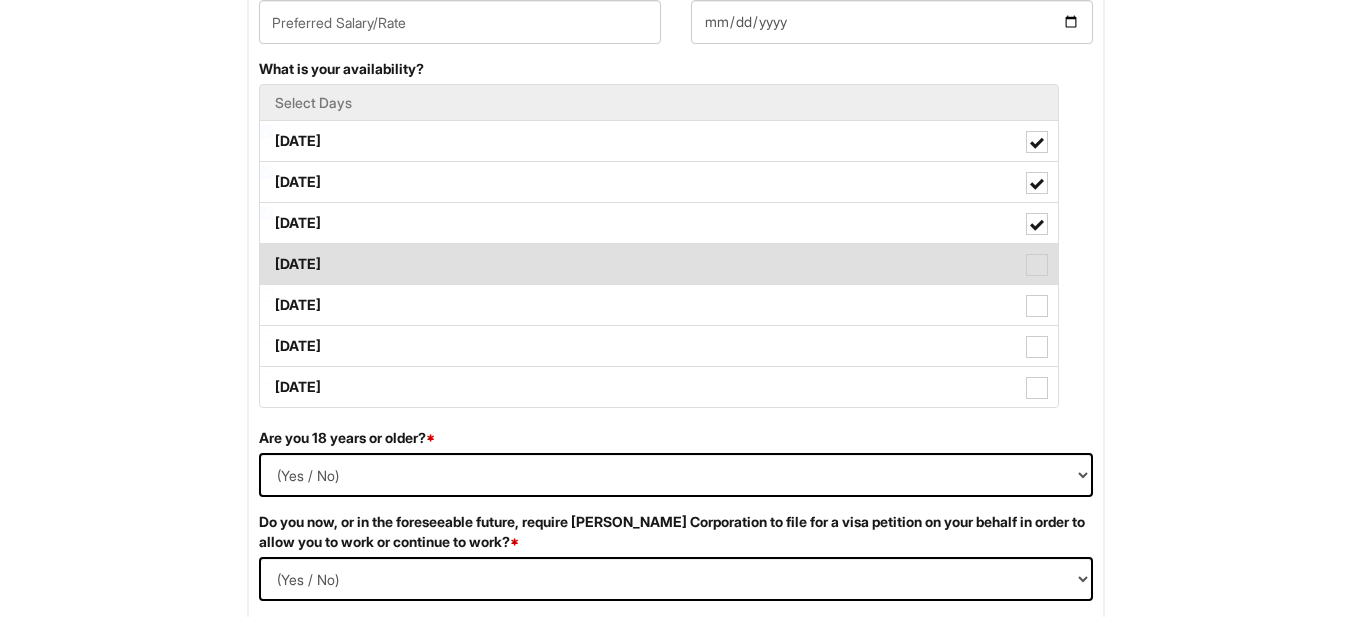 click at bounding box center [1037, 265] 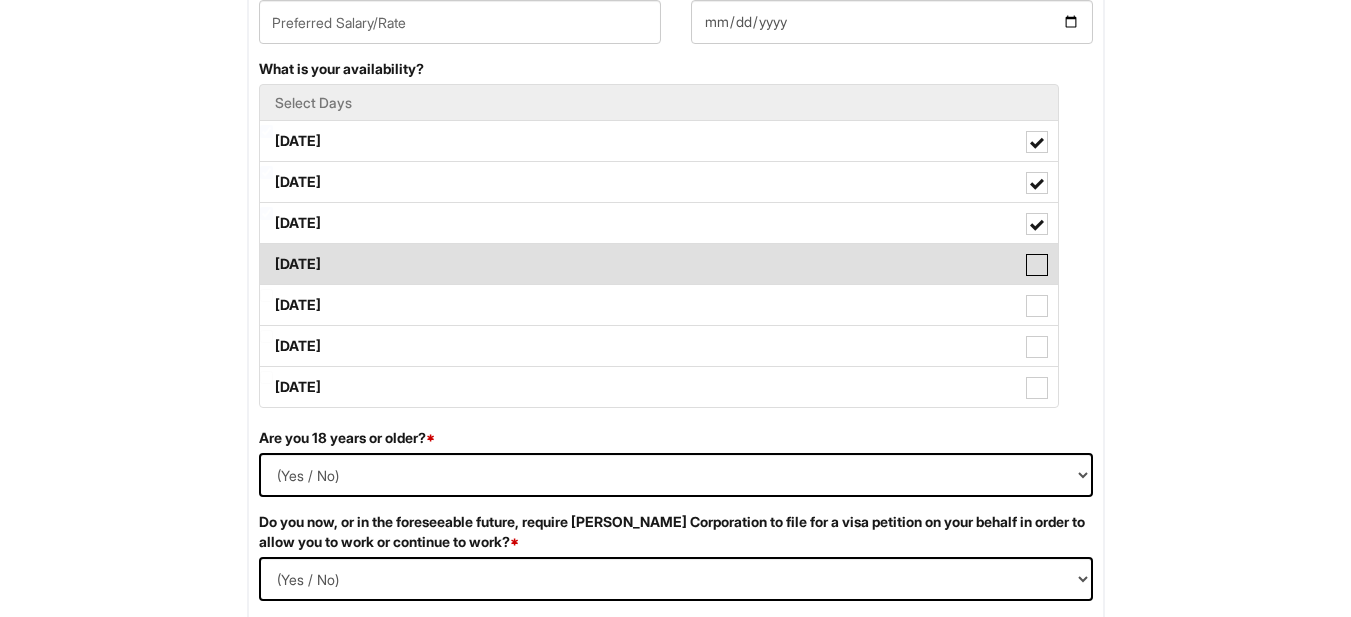 click on "Thursday" at bounding box center [266, 254] 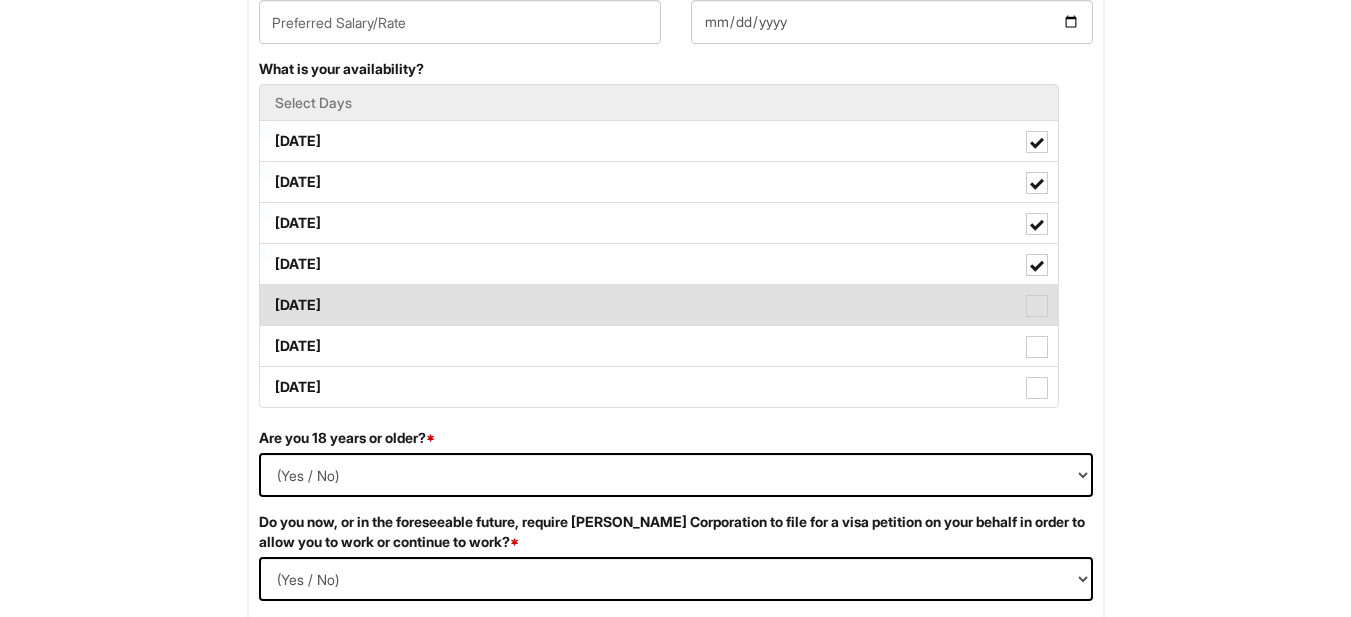 click at bounding box center (1037, 306) 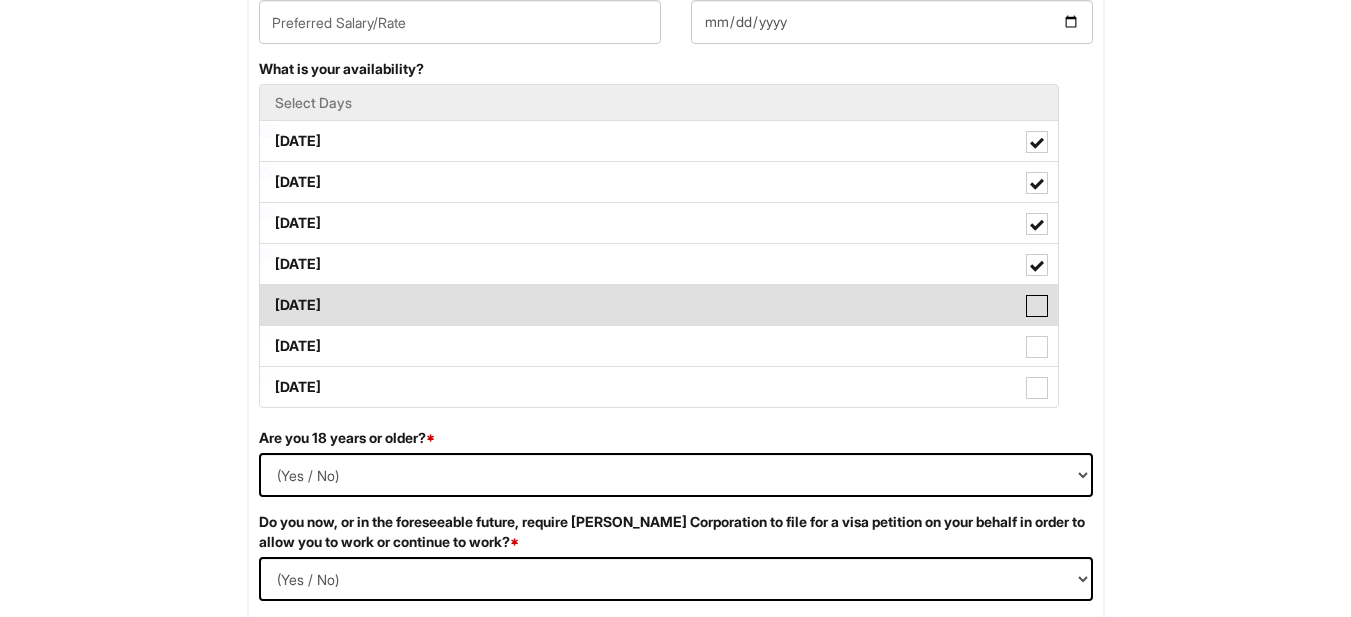 click on "Friday" at bounding box center [266, 295] 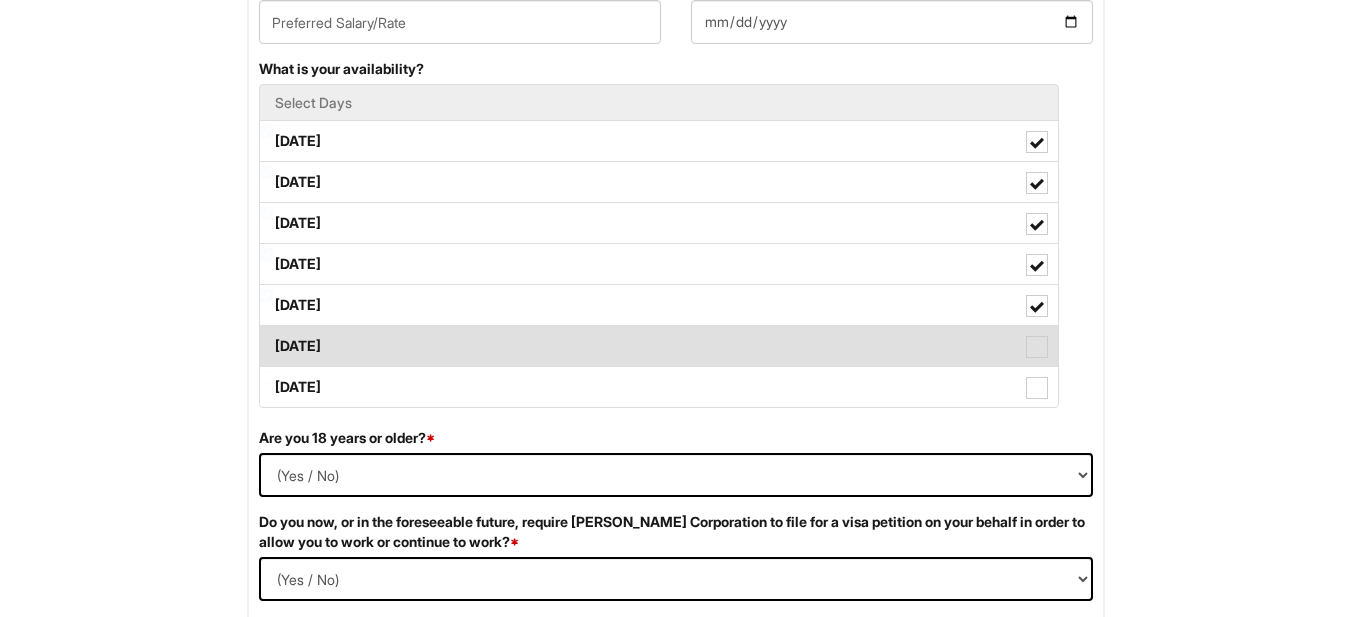 click at bounding box center (1037, 347) 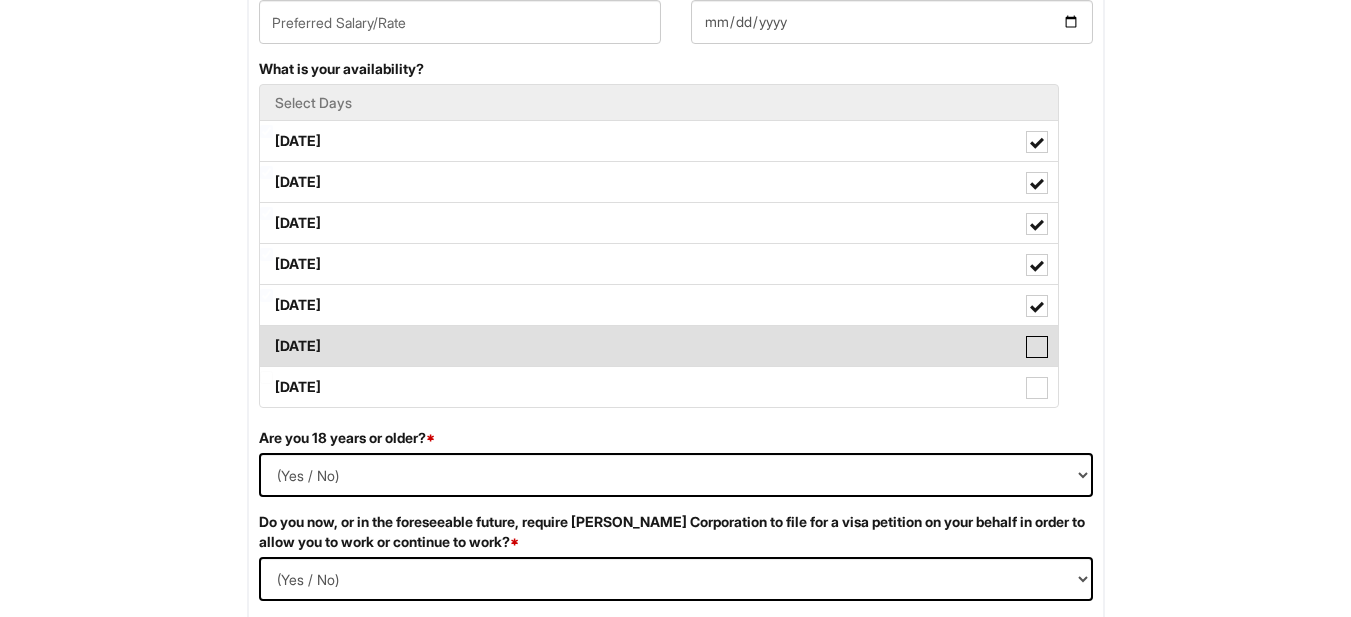 click on "Saturday" at bounding box center (266, 336) 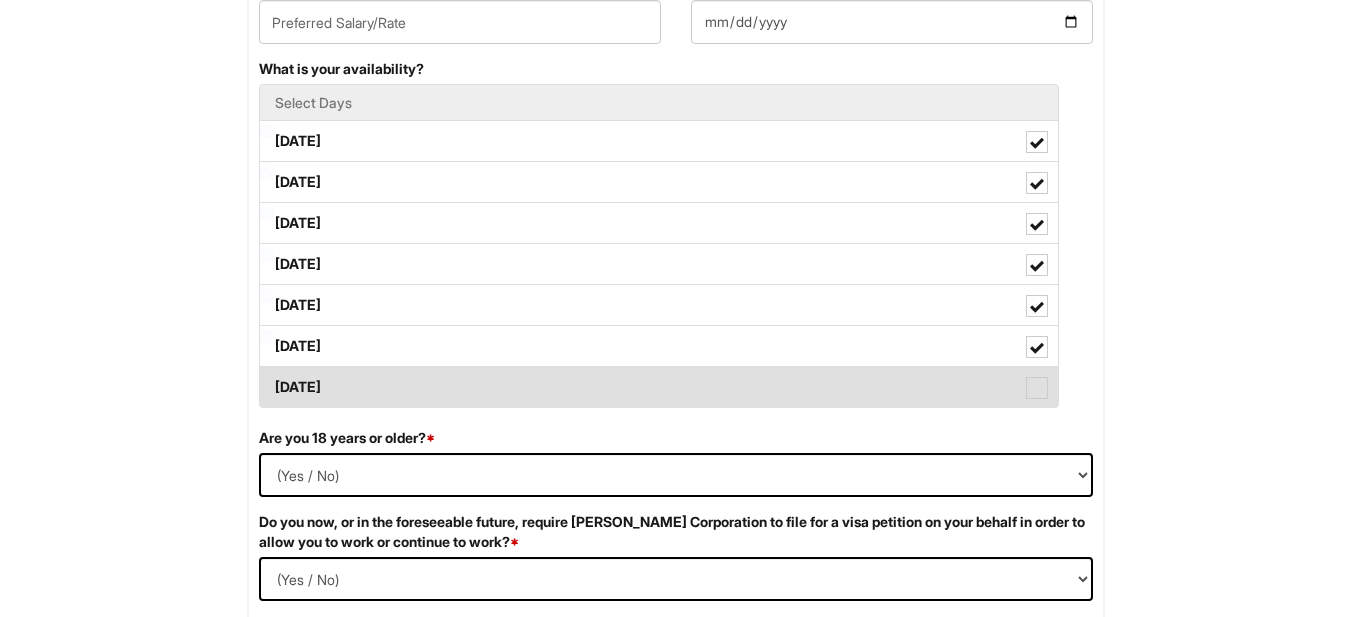 click at bounding box center (1037, 388) 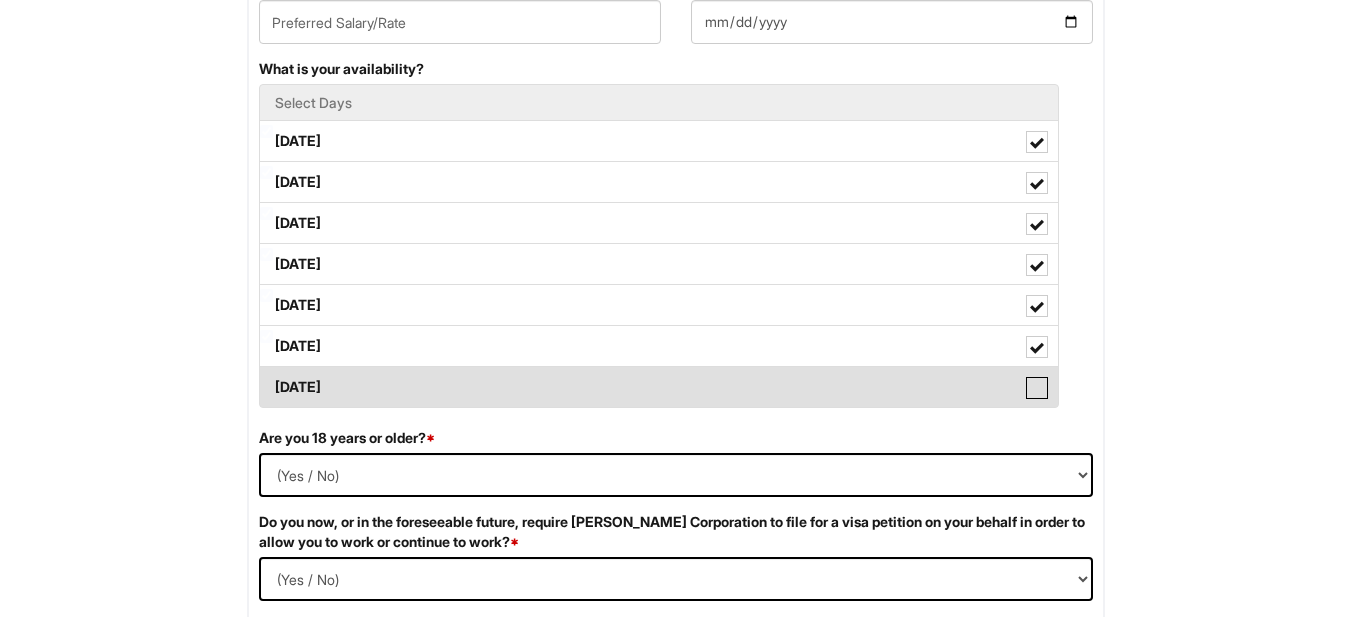click on "Sunday" at bounding box center (266, 377) 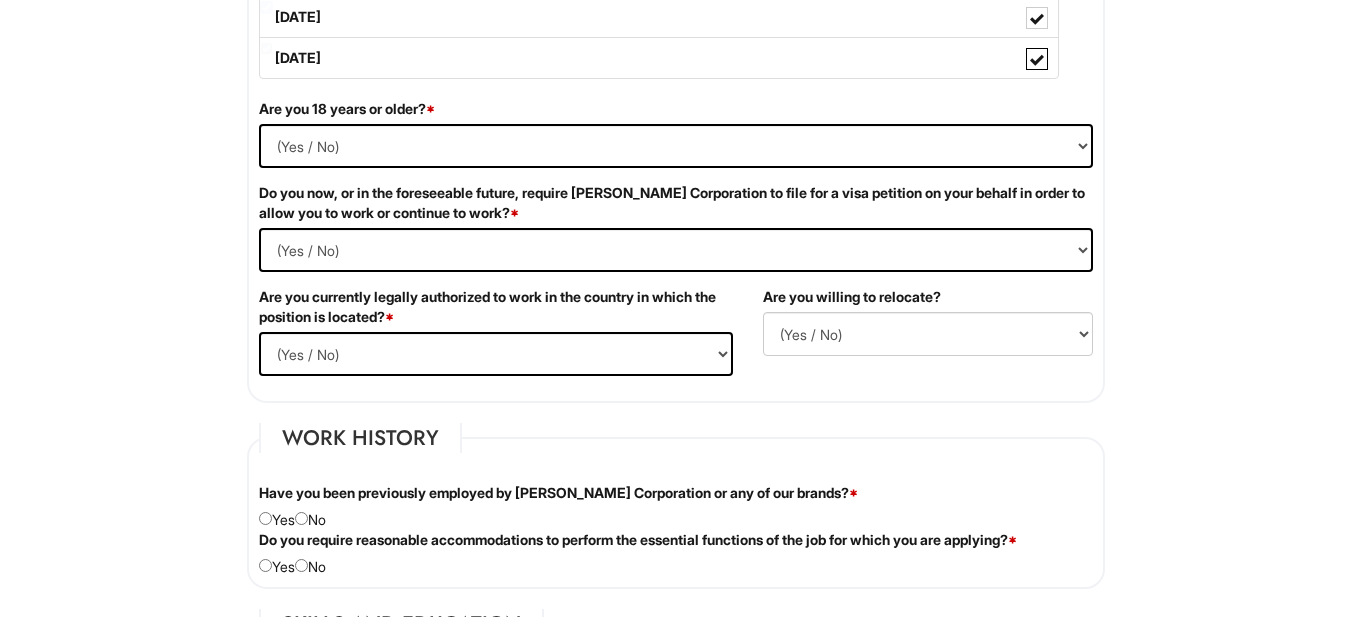 scroll, scrollTop: 1283, scrollLeft: 0, axis: vertical 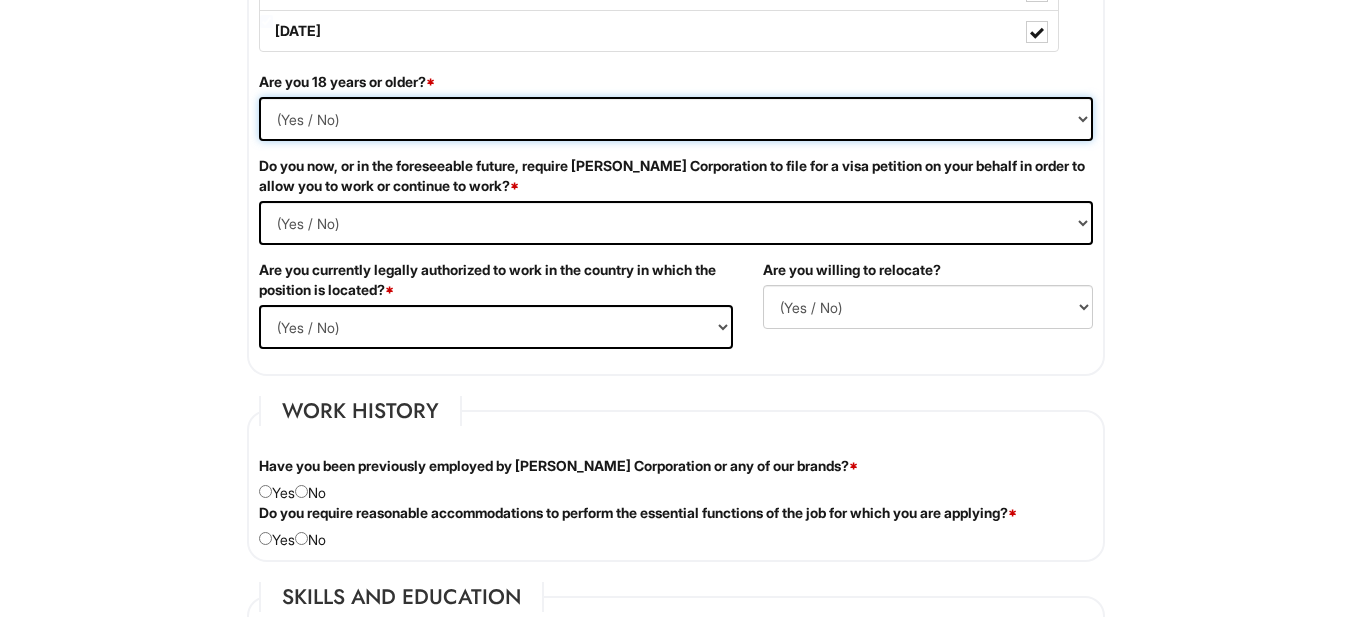 click on "(Yes / No) Yes No" at bounding box center [676, 119] 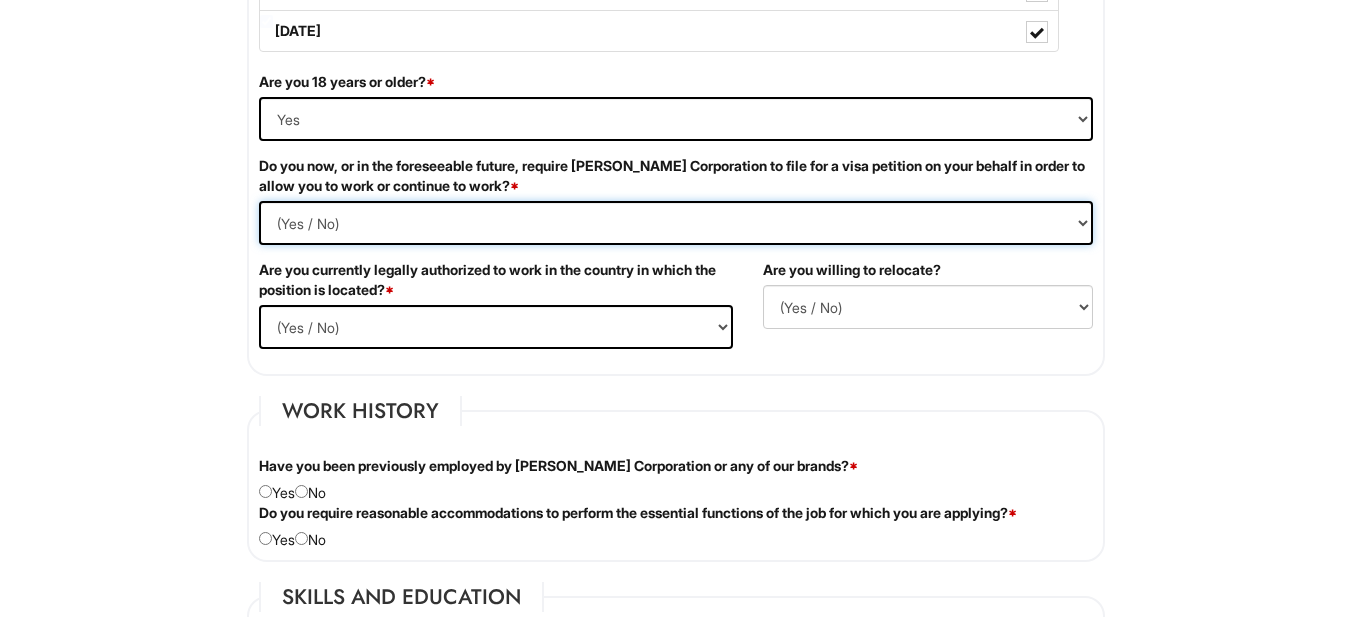 click on "(Yes / No) Yes No" at bounding box center (676, 223) 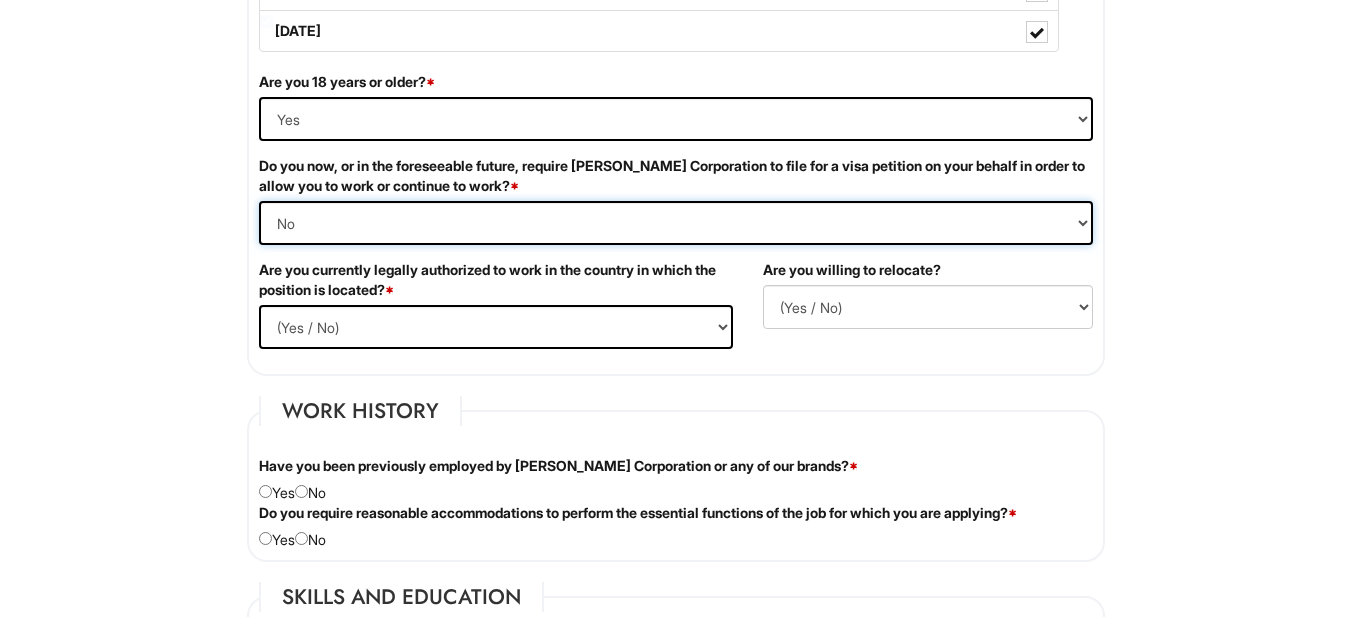 scroll, scrollTop: 1304, scrollLeft: 0, axis: vertical 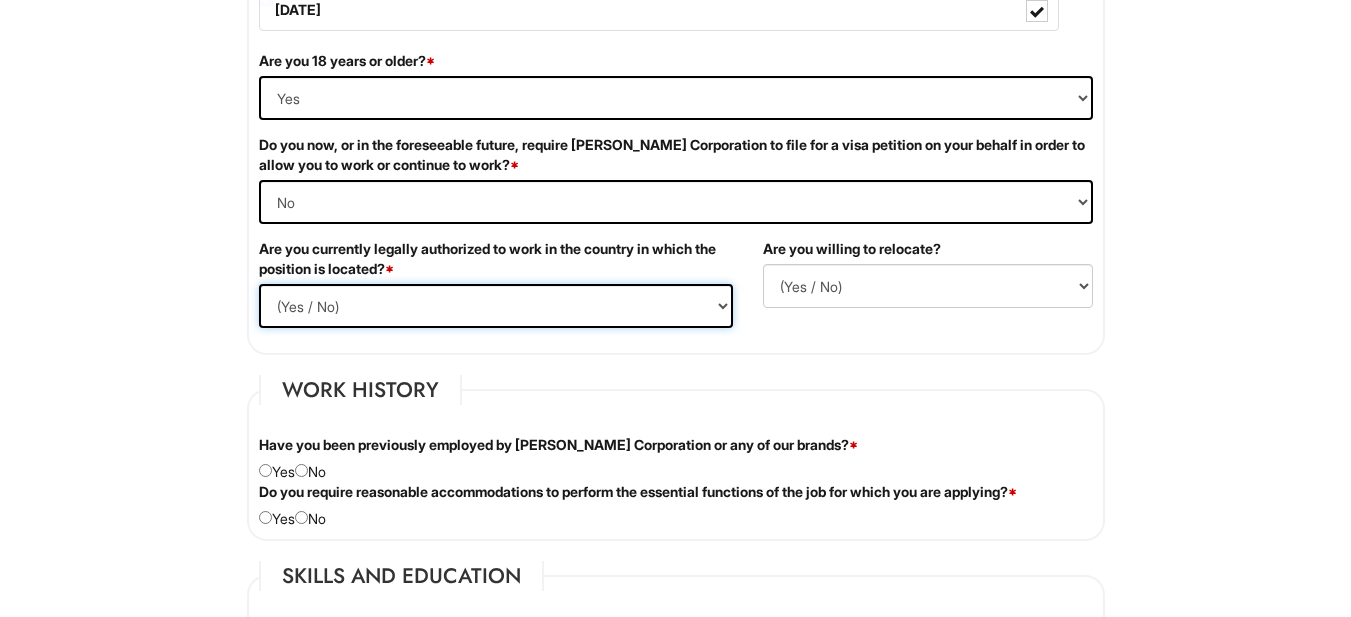 click on "(Yes / No) Yes No" at bounding box center (496, 306) 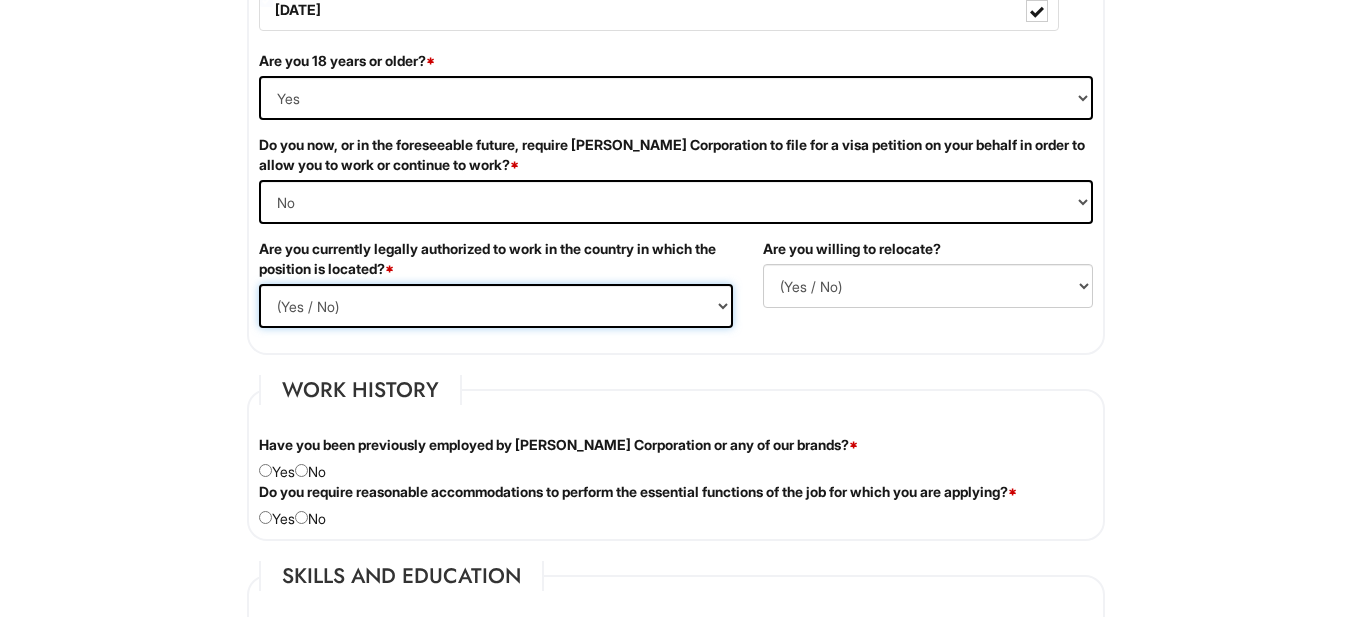 select on "Yes" 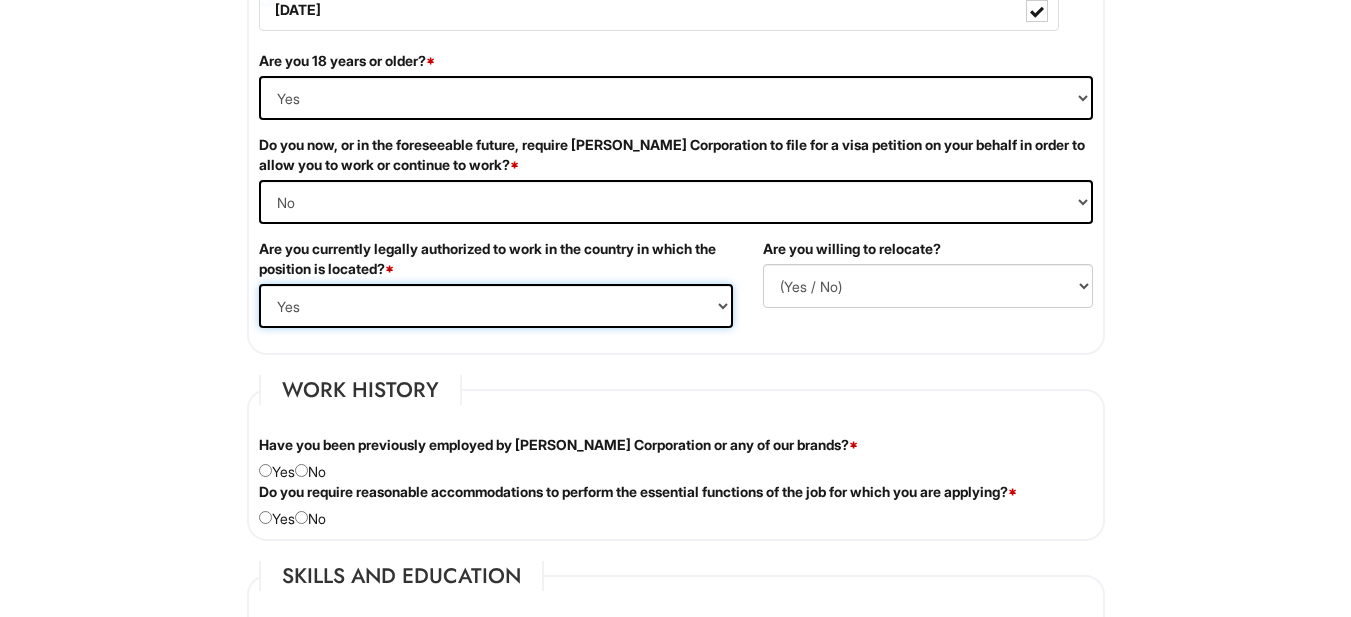 scroll, scrollTop: 1352, scrollLeft: 0, axis: vertical 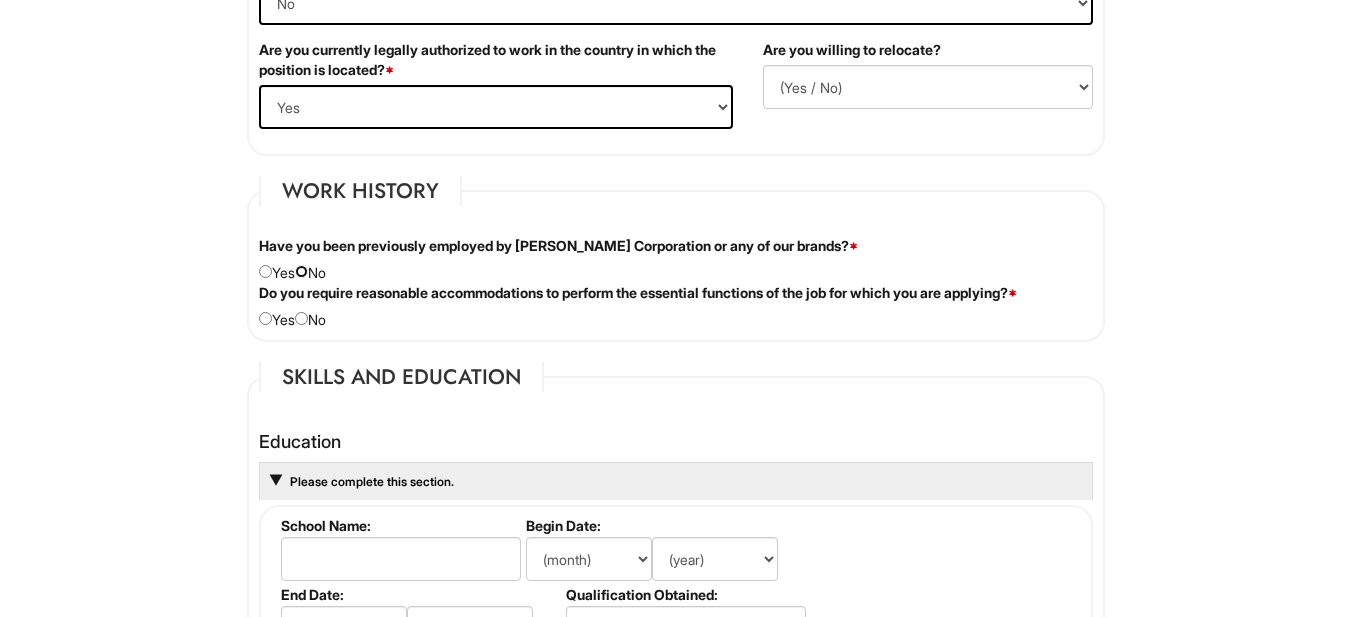 click at bounding box center (301, 271) 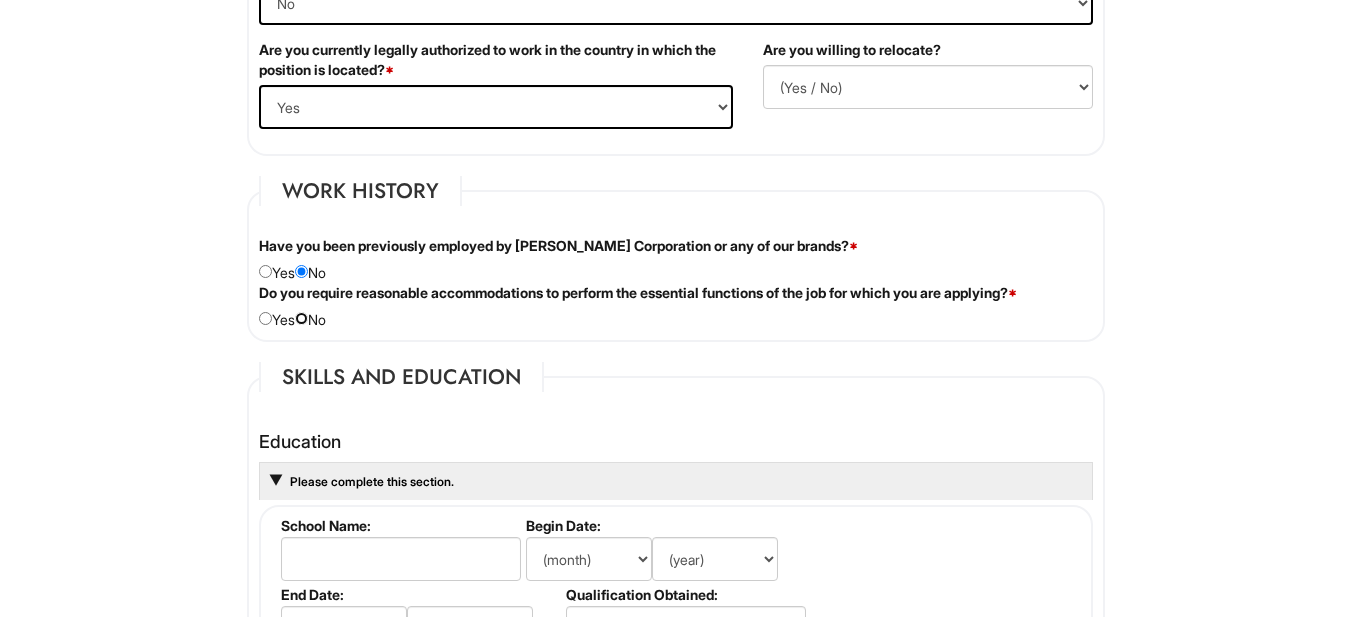 click at bounding box center (301, 318) 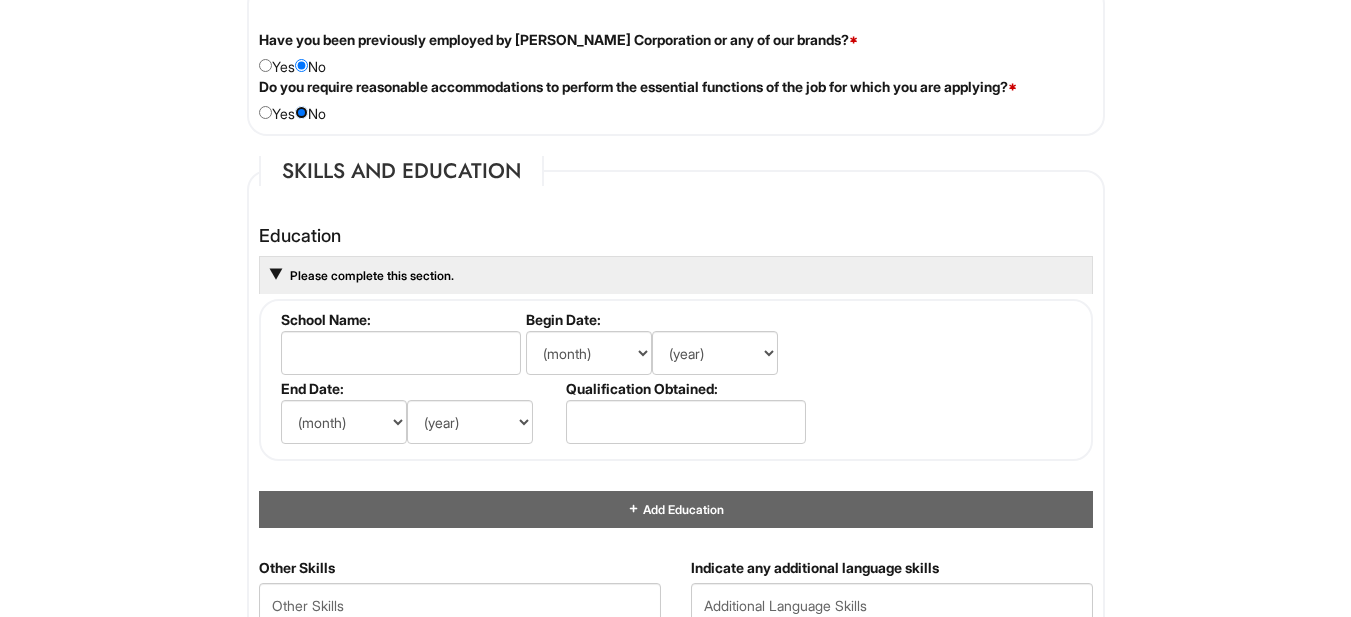scroll, scrollTop: 1771, scrollLeft: 0, axis: vertical 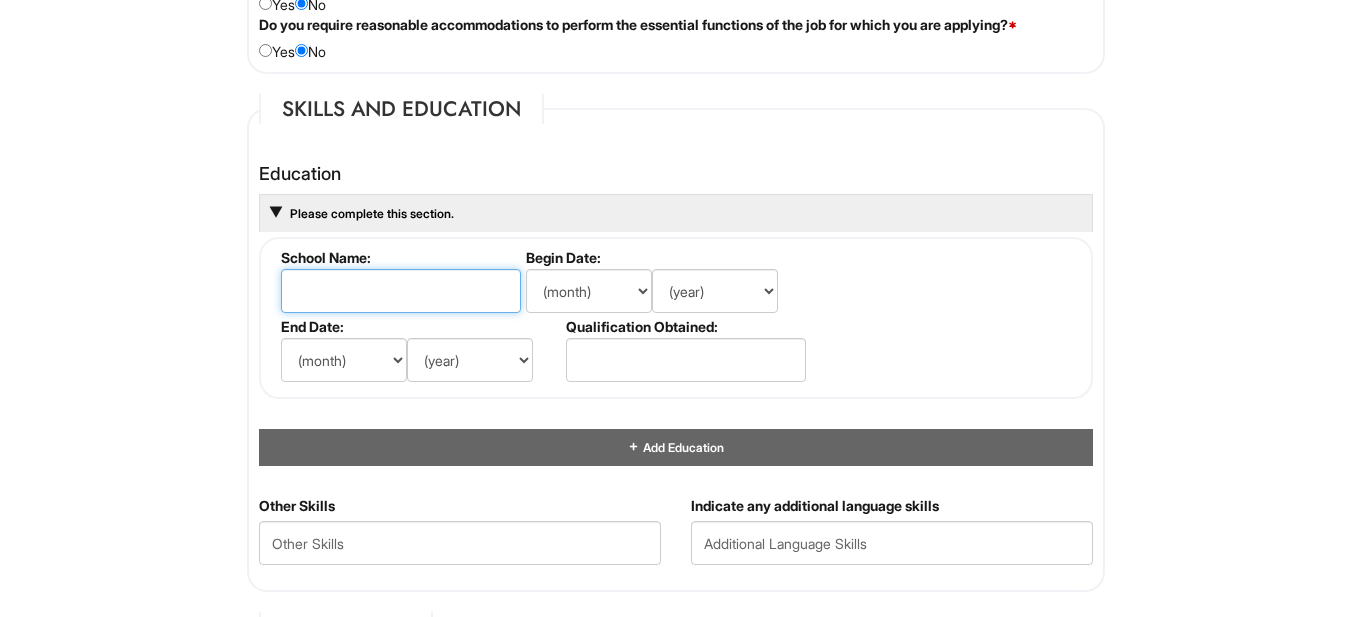 click at bounding box center (401, 291) 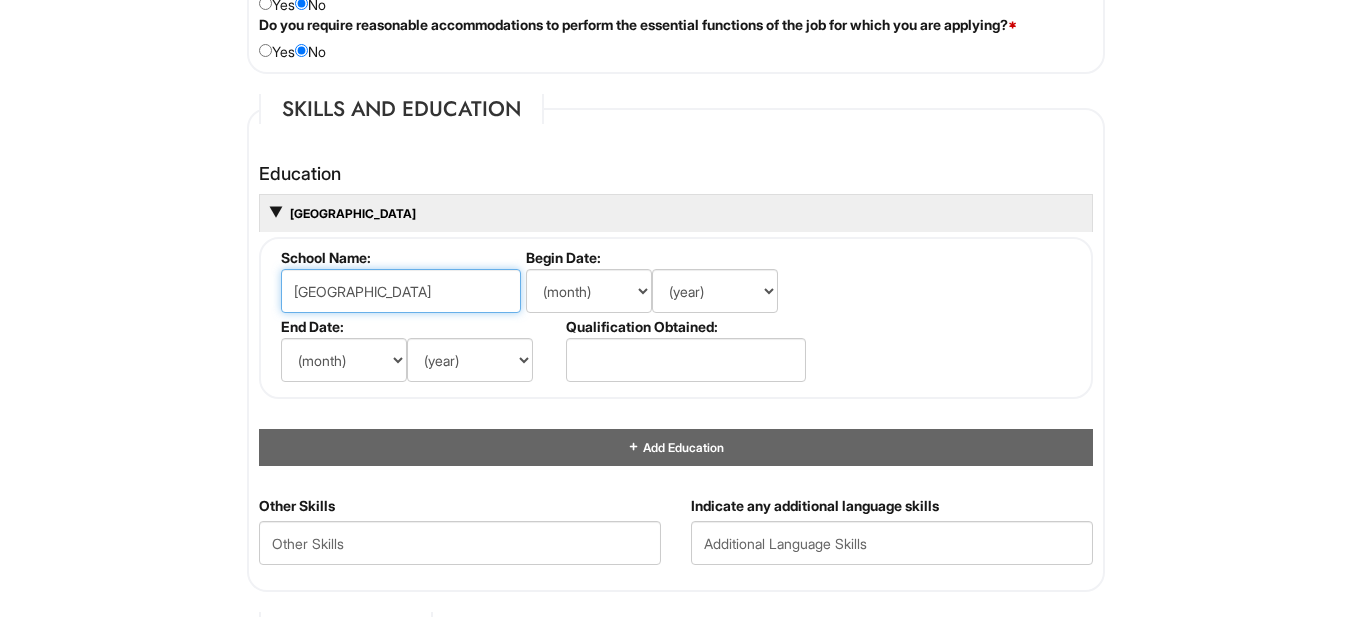 type on "Foothill College" 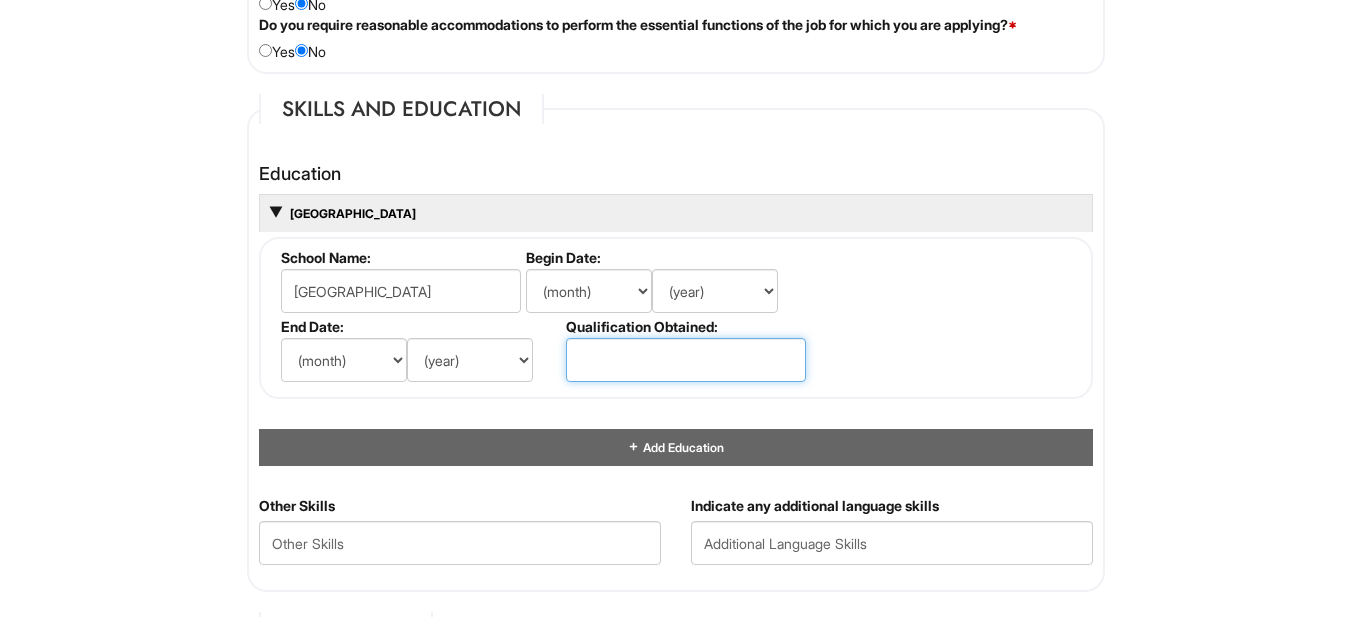 click at bounding box center (686, 360) 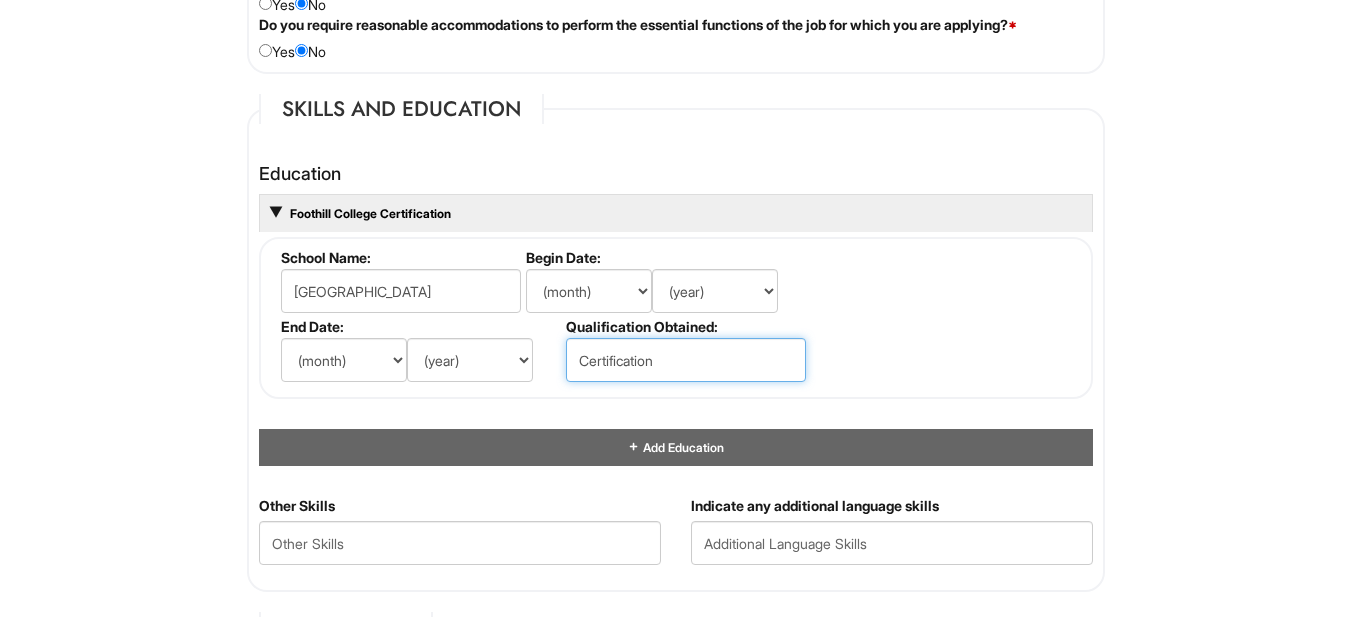 scroll, scrollTop: 1894, scrollLeft: 0, axis: vertical 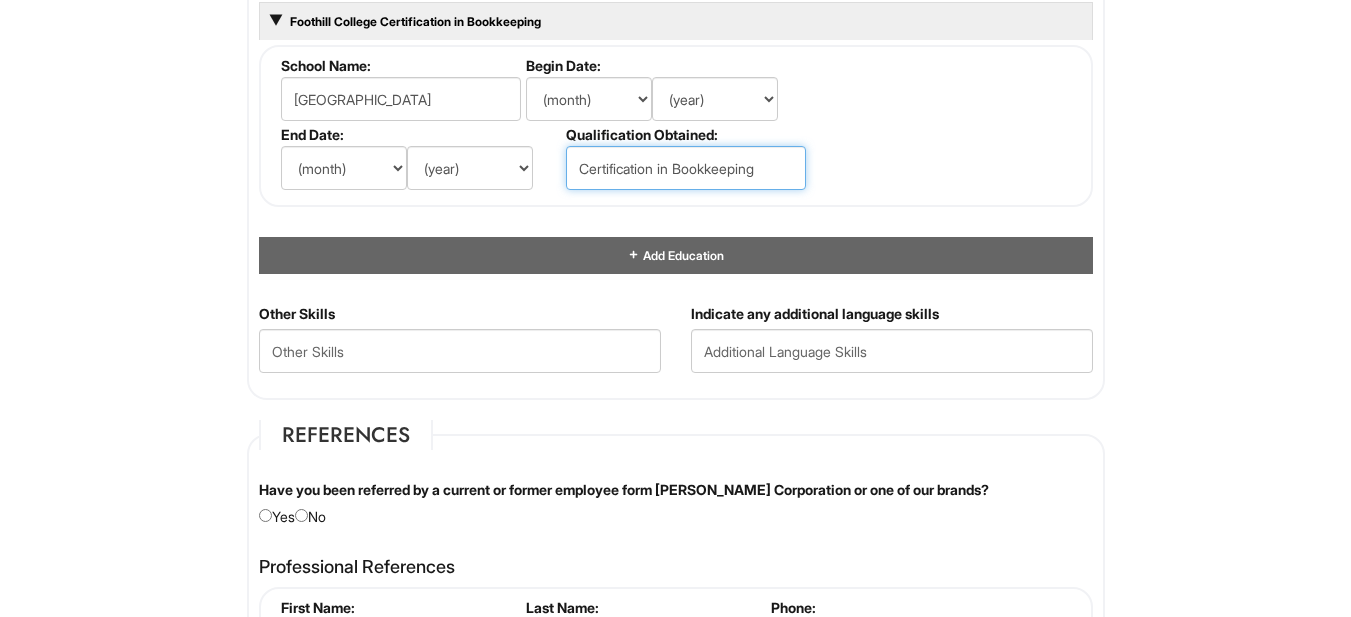 type on "Certification in Bookkeeping" 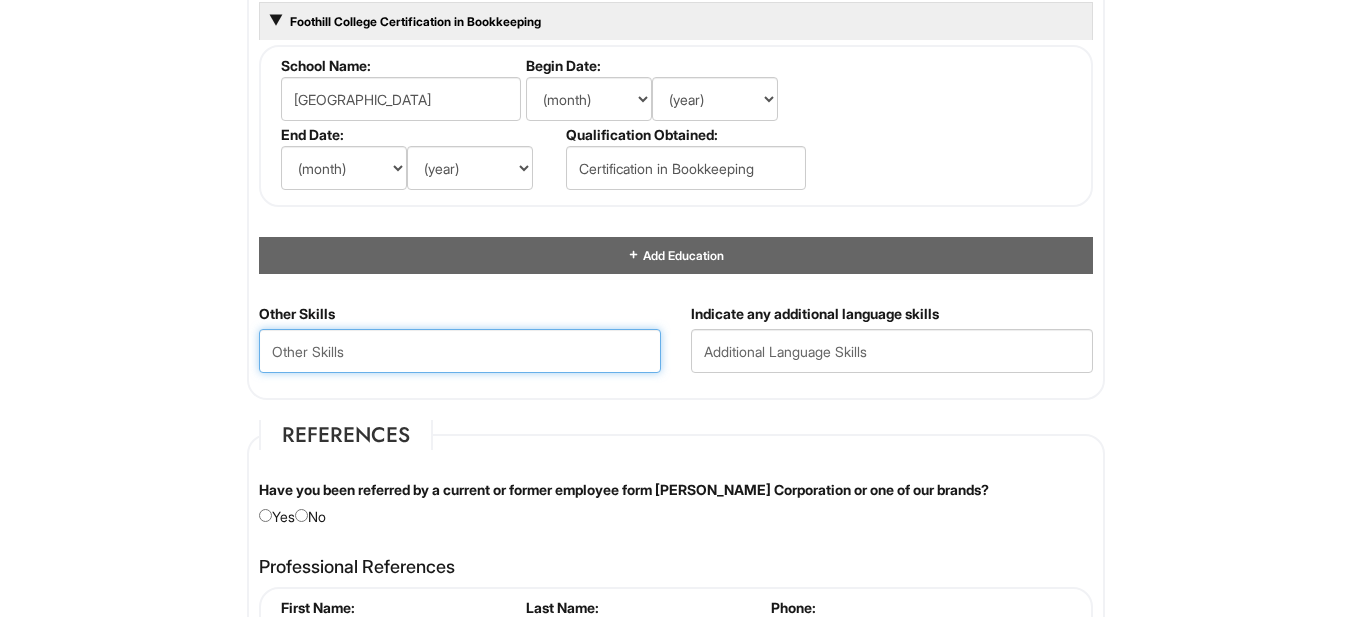 click at bounding box center [460, 351] 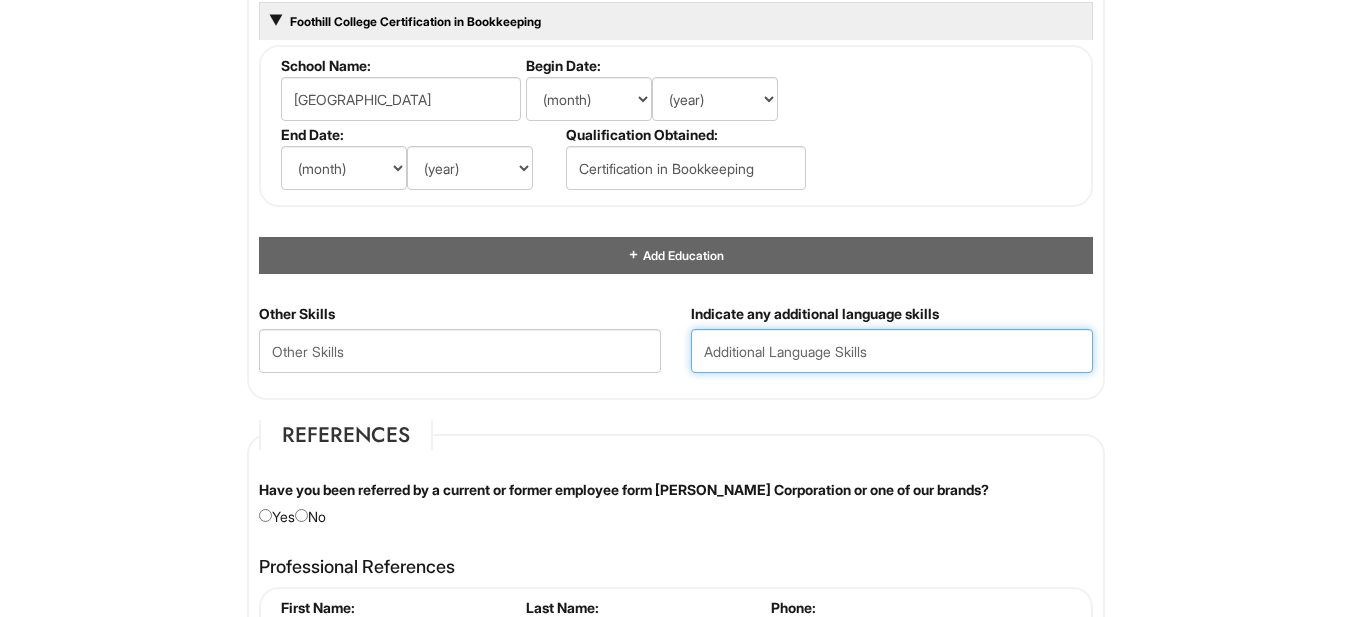 click at bounding box center [892, 351] 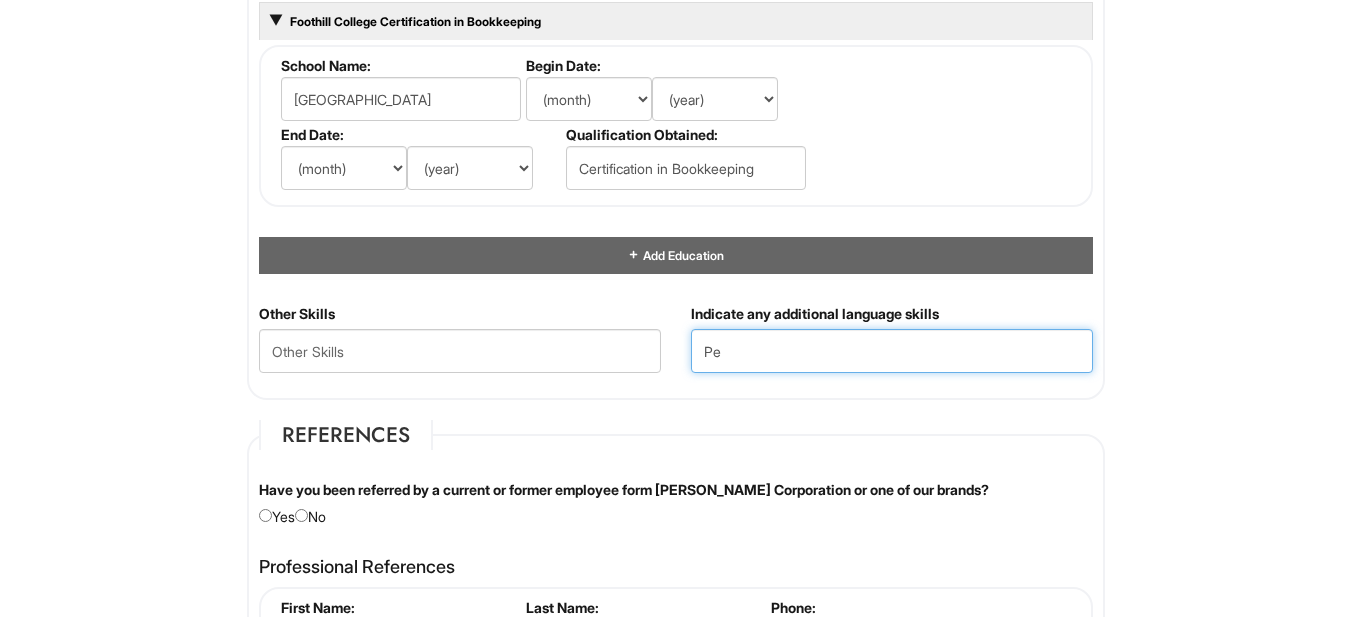 type on "P" 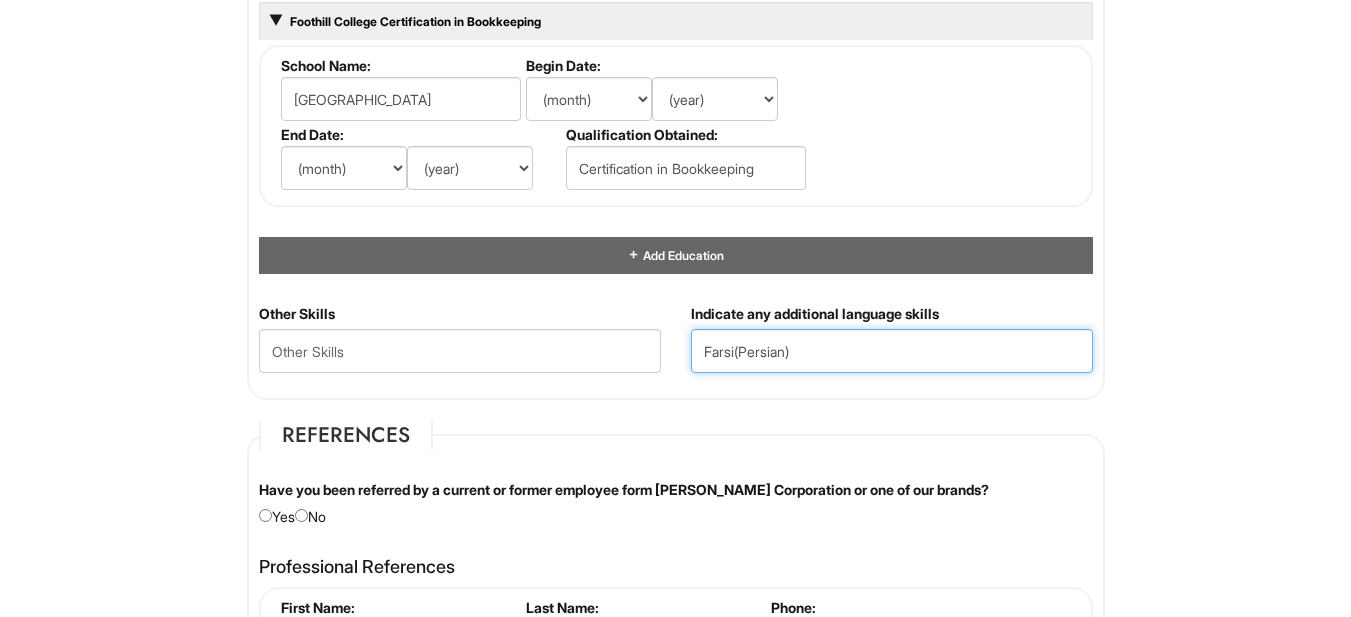 type on "Farsi(Persian)" 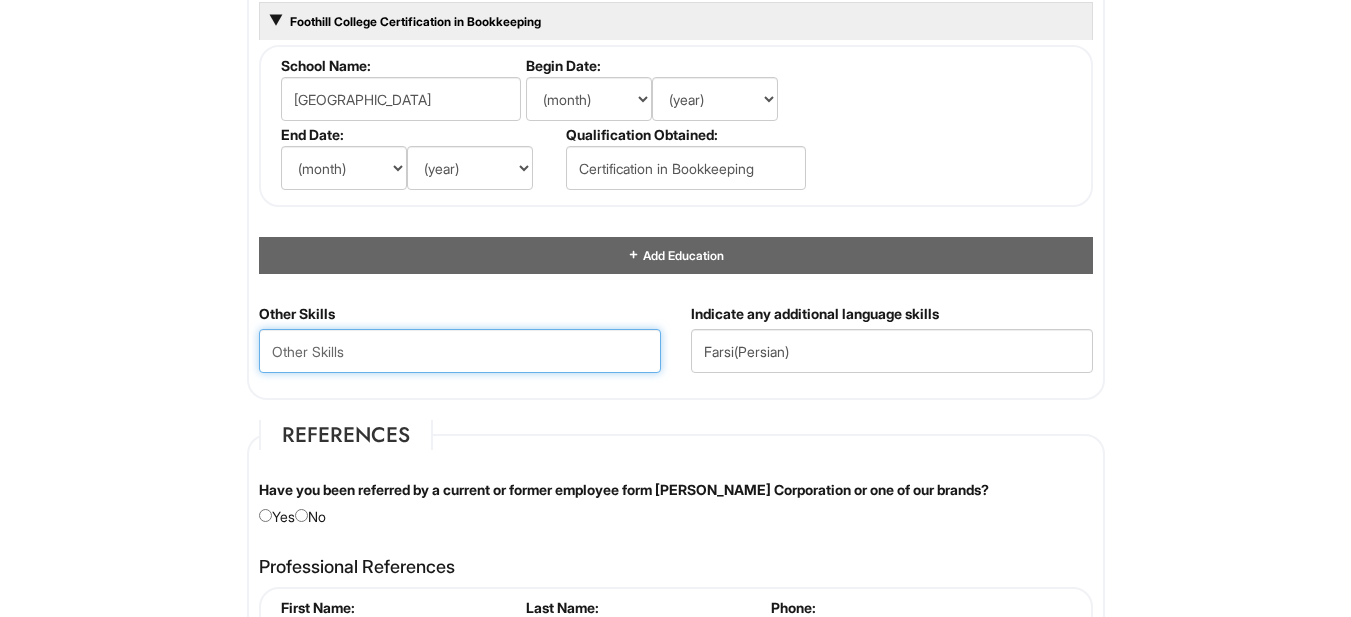 click at bounding box center (460, 351) 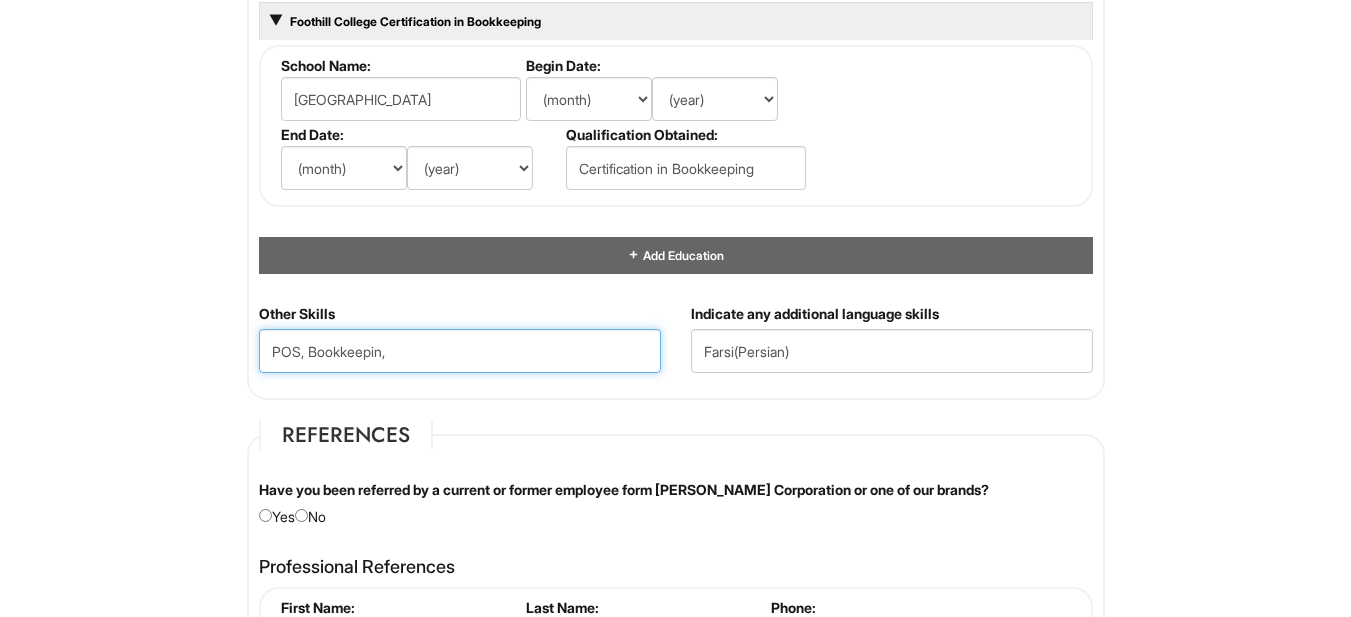 click on "POS, Bookkeepin," at bounding box center (460, 351) 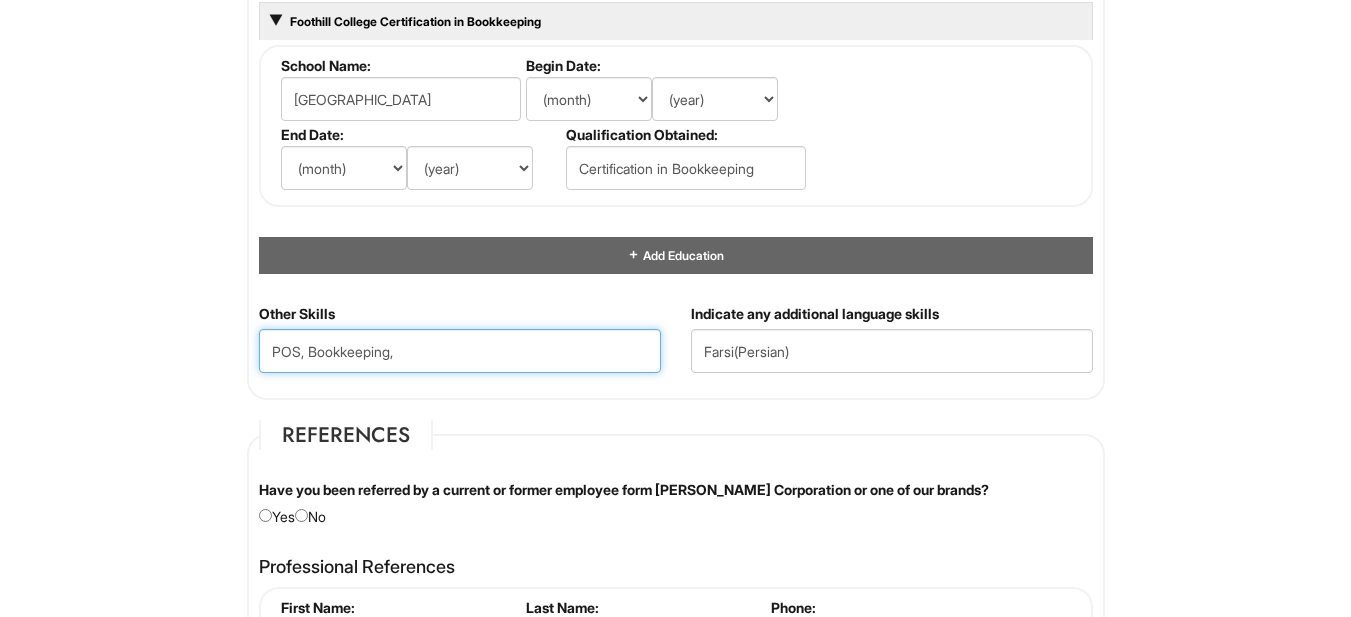 click on "POS, Bookkeeping," at bounding box center [460, 351] 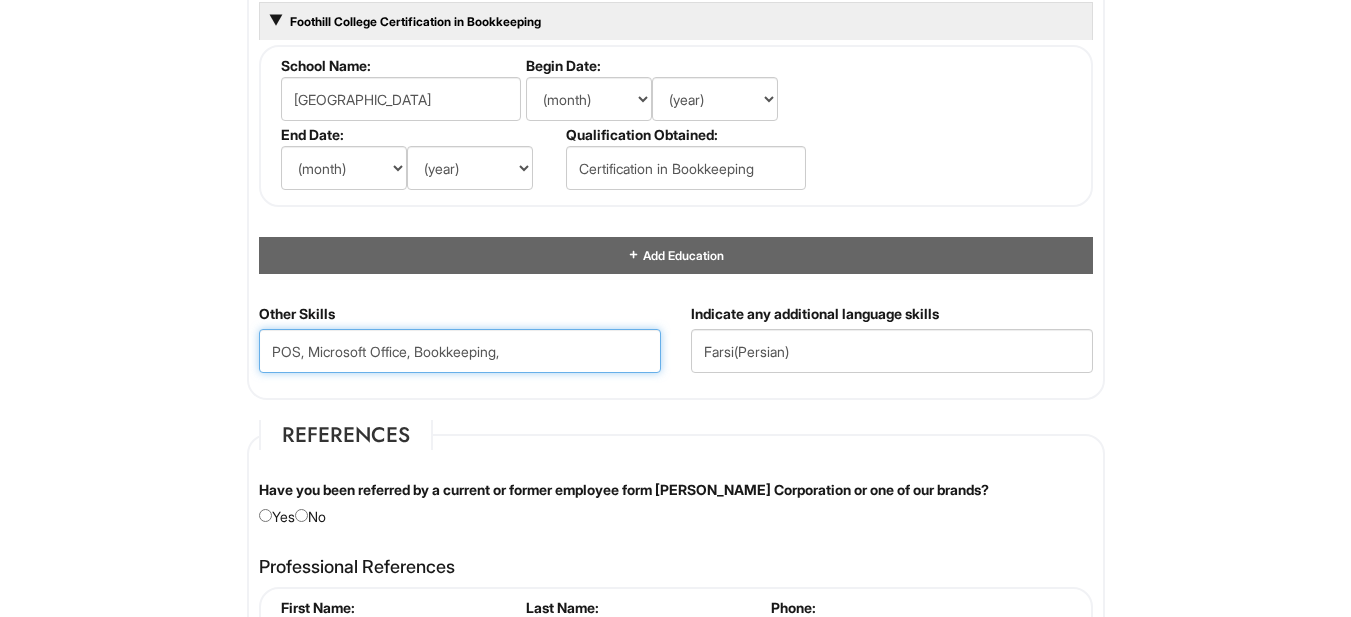 click on "POS, Microsoft Office, Bookkeeping," at bounding box center (460, 351) 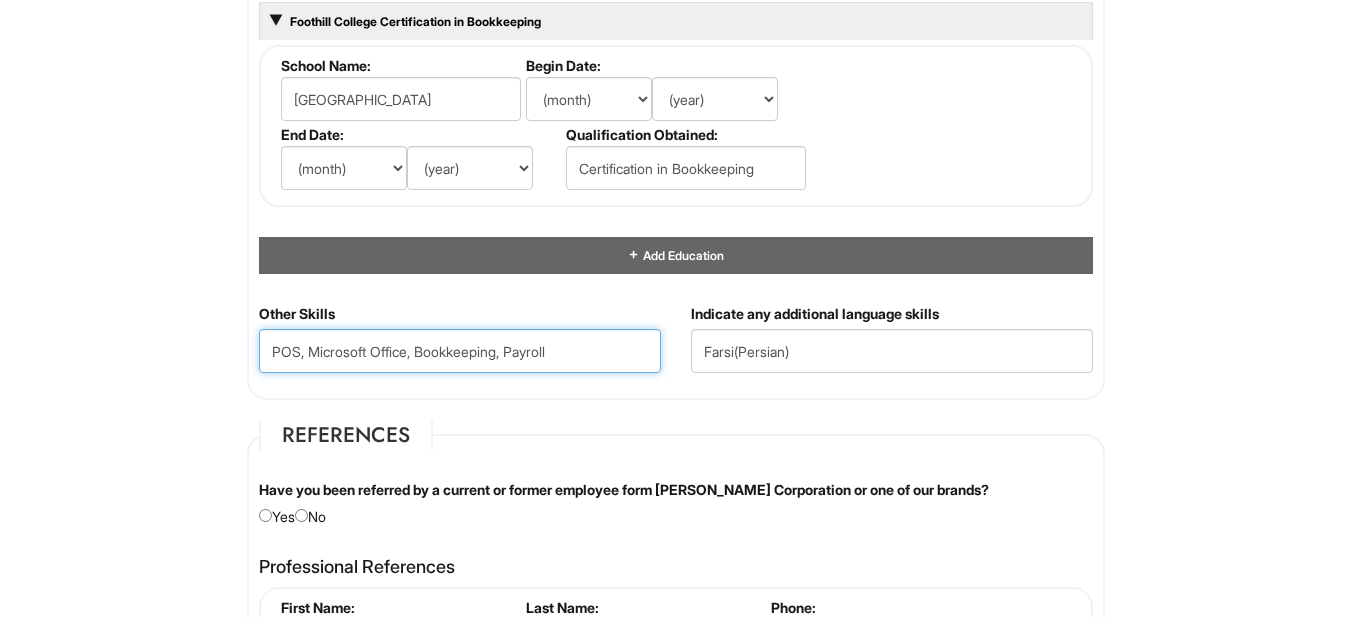 click on "POS, Microsoft Office, Bookkeeping, Payroll" at bounding box center (460, 351) 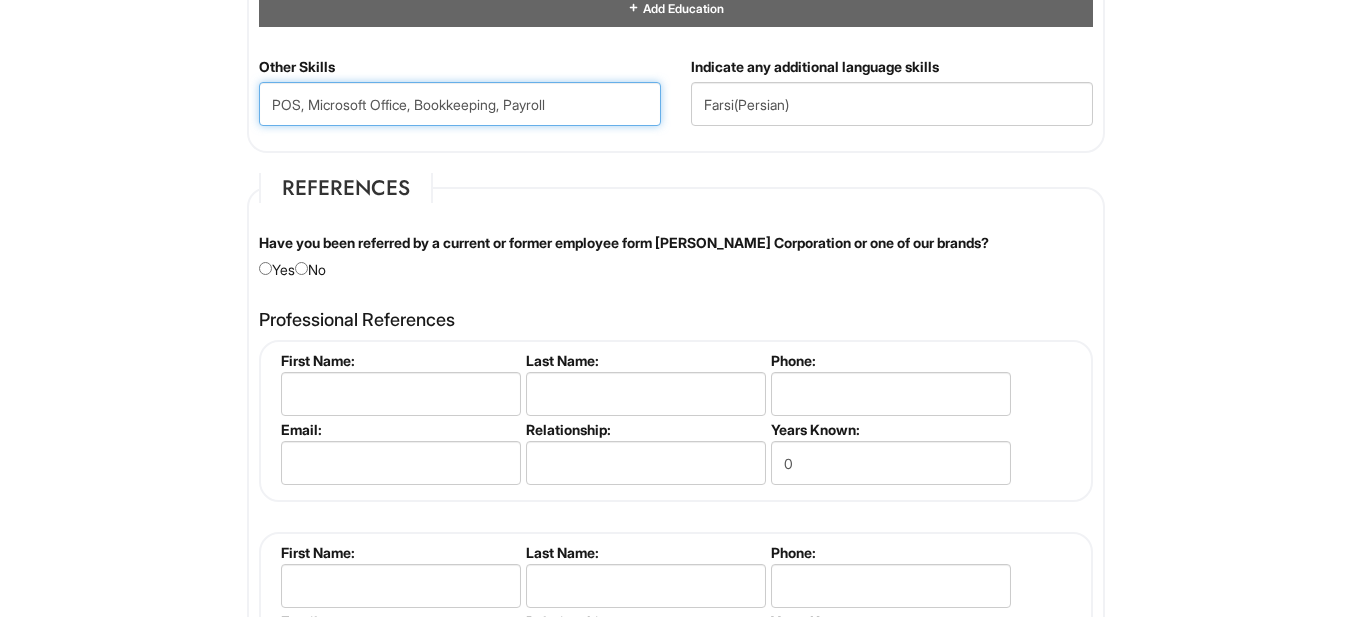 scroll, scrollTop: 2217, scrollLeft: 0, axis: vertical 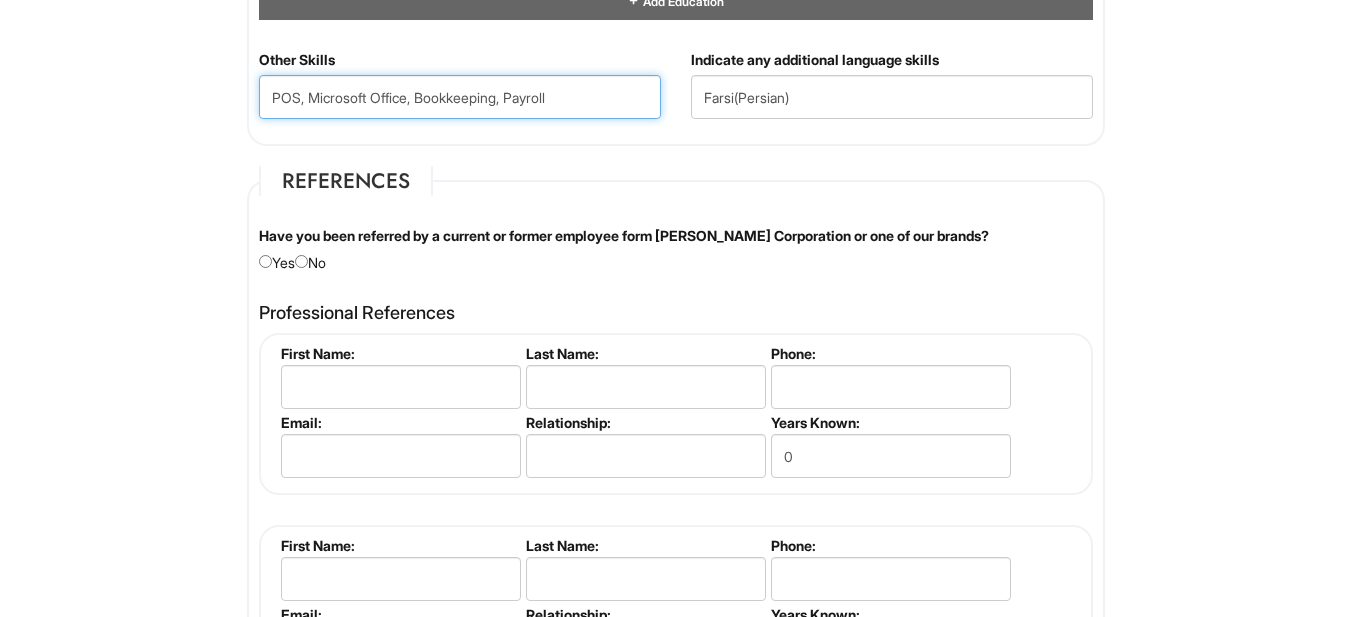 type on "POS, Microsoft Office, Bookkeeping, Payroll" 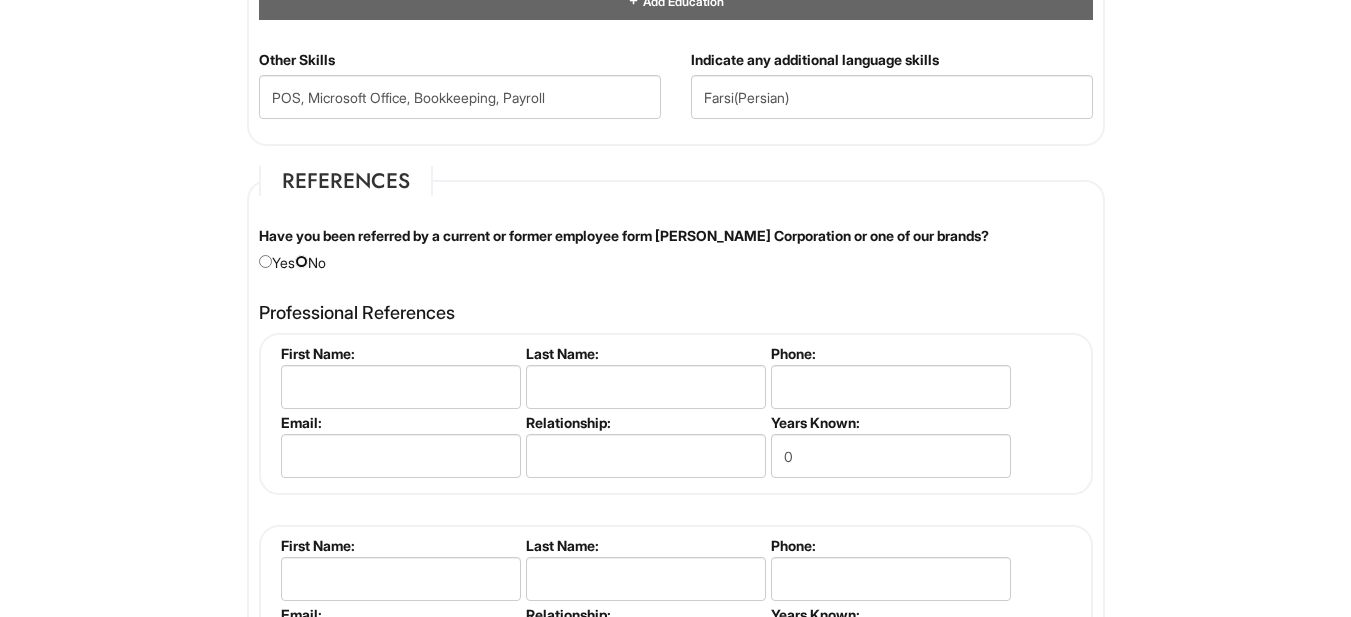 click at bounding box center [301, 261] 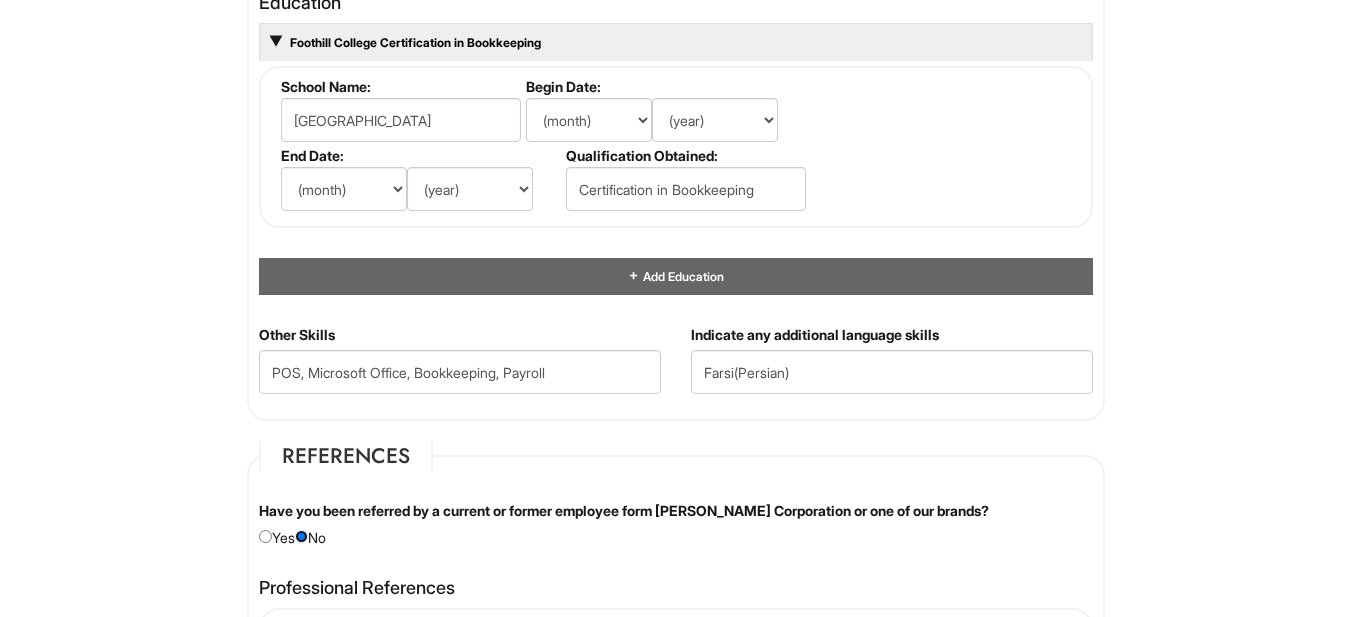 scroll, scrollTop: 1894, scrollLeft: 0, axis: vertical 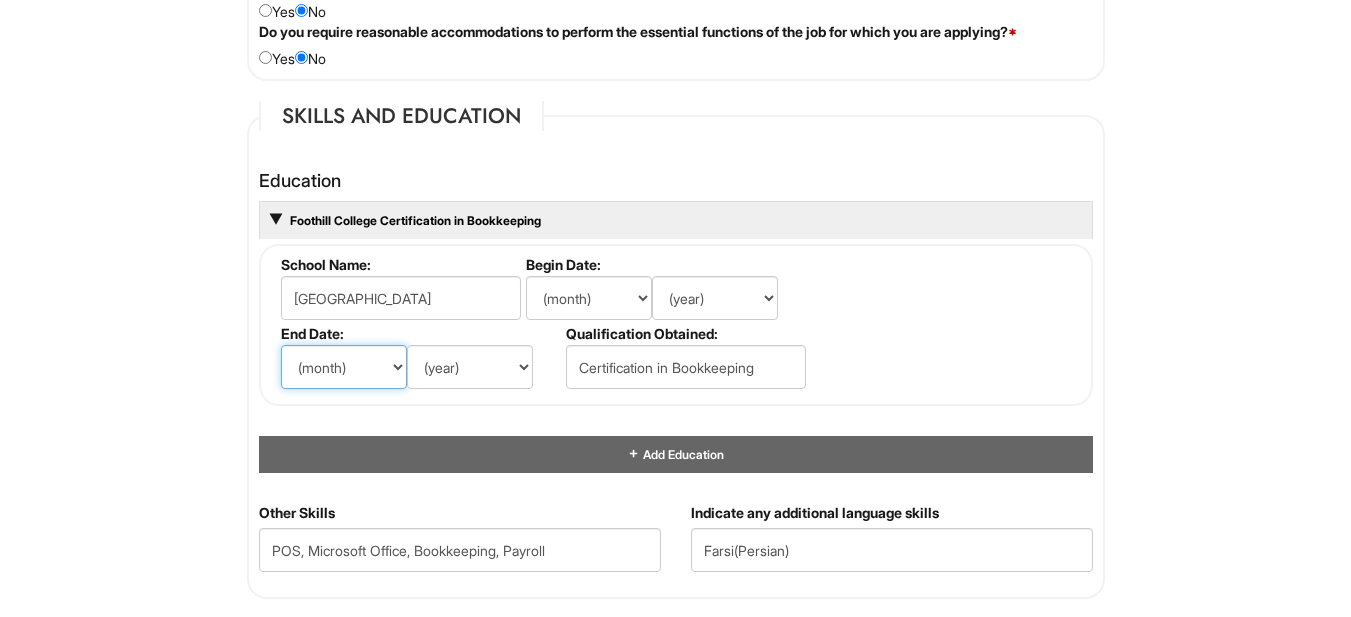 click on "(month) Jan Feb Mar Apr May Jun Jul Aug Sep Oct Nov Dec" at bounding box center [344, 367] 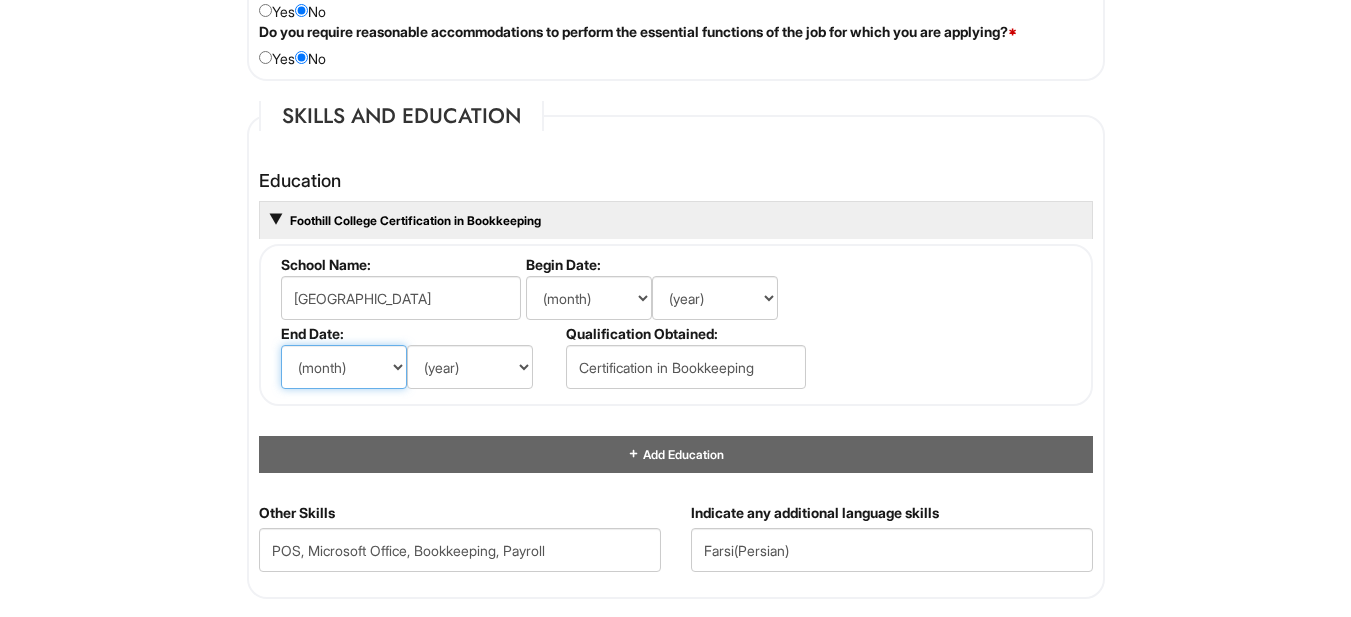 select on "8" 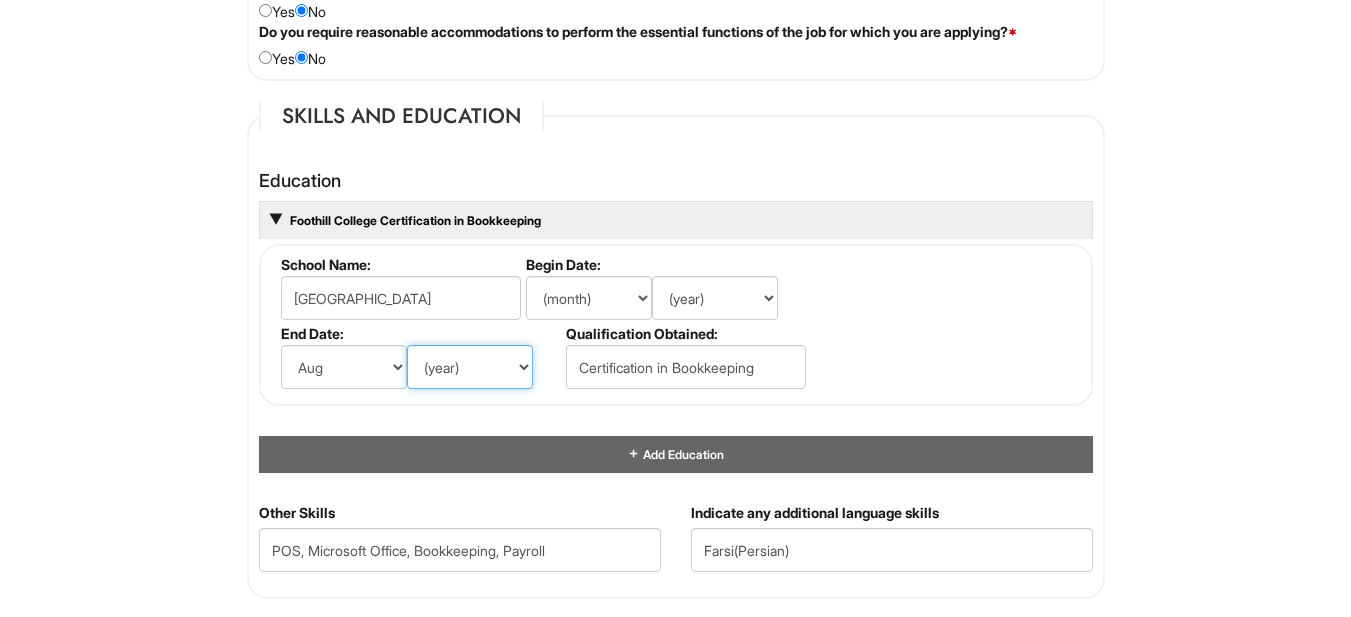 click on "(year) 2029 2028 2027 2026 2025 2024 2023 2022 2021 2020 2019 2018 2017 2016 2015 2014 2013 2012 2011 2010 2009 2008 2007 2006 2005 2004 2003 2002 2001 2000 1999 1998 1997 1996 1995 1994 1993 1992 1991 1990 1989 1988 1987 1986 1985 1984 1983 1982 1981 1980 1979 1978 1977 1976 1975 1974 1973 1972 1971 1970 1969 1968 1967 1966 1965 1964 1963 1962 1961 1960 1959 1958 1957 1956 1955 1954 1953 1952 1951 1950 1949 1948 1947 1946  --  2030 2031 2032 2033 2034 2035 2036 2037 2038 2039 2040 2041 2042 2043 2044 2045 2046 2047 2048 2049 2050 2051 2052 2053 2054 2055 2056 2057 2058 2059 2060 2061 2062 2063 2064" at bounding box center [470, 367] 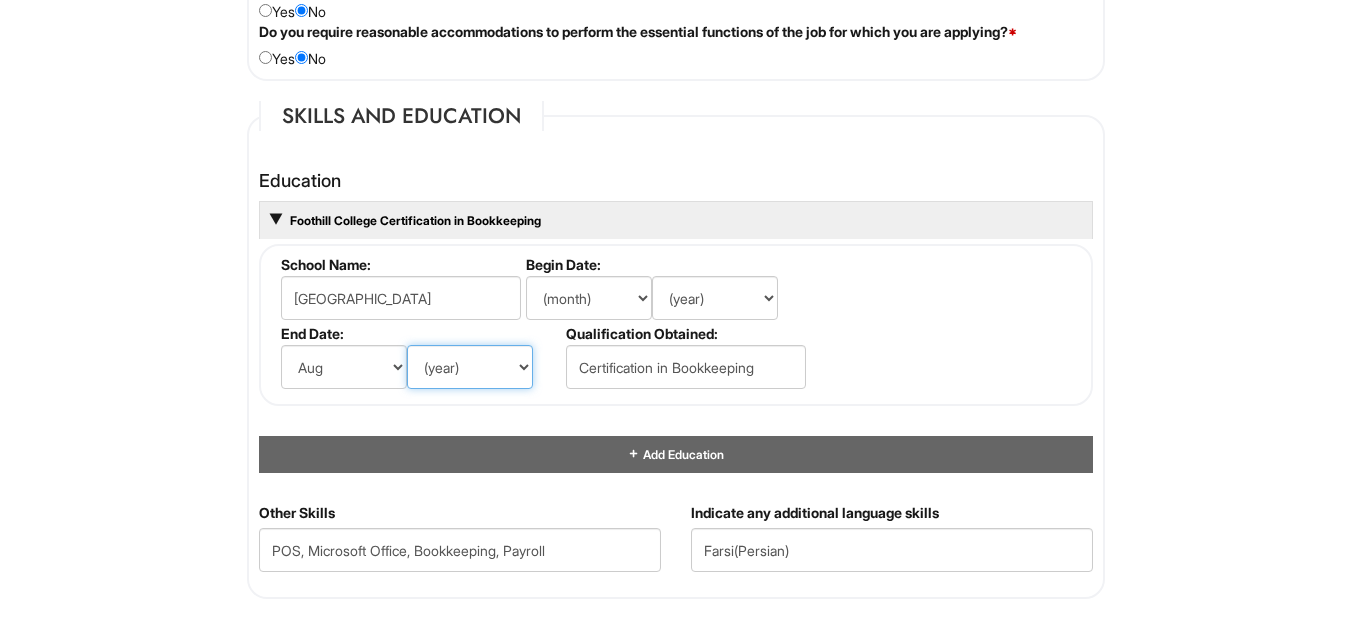 select on "2024" 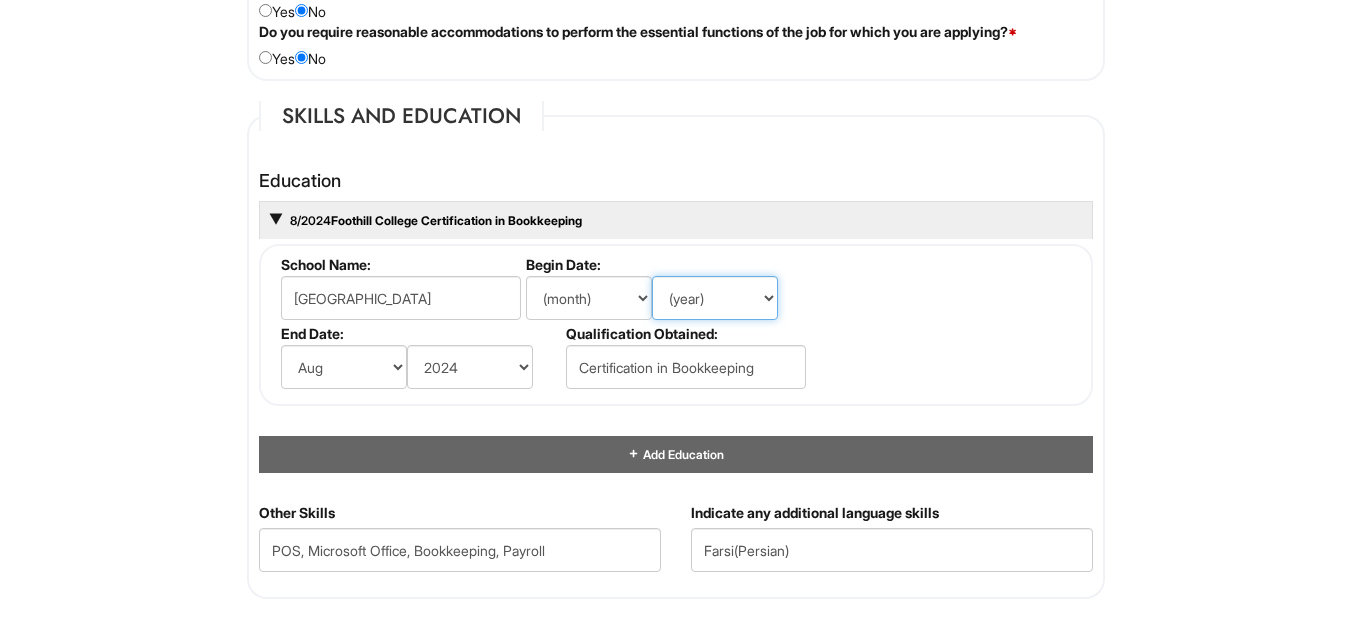 click on "(year) 2029 2028 2027 2026 2025 2024 2023 2022 2021 2020 2019 2018 2017 2016 2015 2014 2013 2012 2011 2010 2009 2008 2007 2006 2005 2004 2003 2002 2001 2000 1999 1998 1997 1996 1995 1994 1993 1992 1991 1990 1989 1988 1987 1986 1985 1984 1983 1982 1981 1980 1979 1978 1977 1976 1975 1974 1973 1972 1971 1970 1969 1968 1967 1966 1965 1964 1963 1962 1961 1960 1959 1958 1957 1956 1955 1954 1953 1952 1951 1950 1949 1948 1947 1946  --  2030 2031 2032 2033 2034 2035 2036 2037 2038 2039 2040 2041 2042 2043 2044 2045 2046 2047 2048 2049 2050 2051 2052 2053 2054 2055 2056 2057 2058 2059 2060 2061 2062 2063 2064" at bounding box center [715, 298] 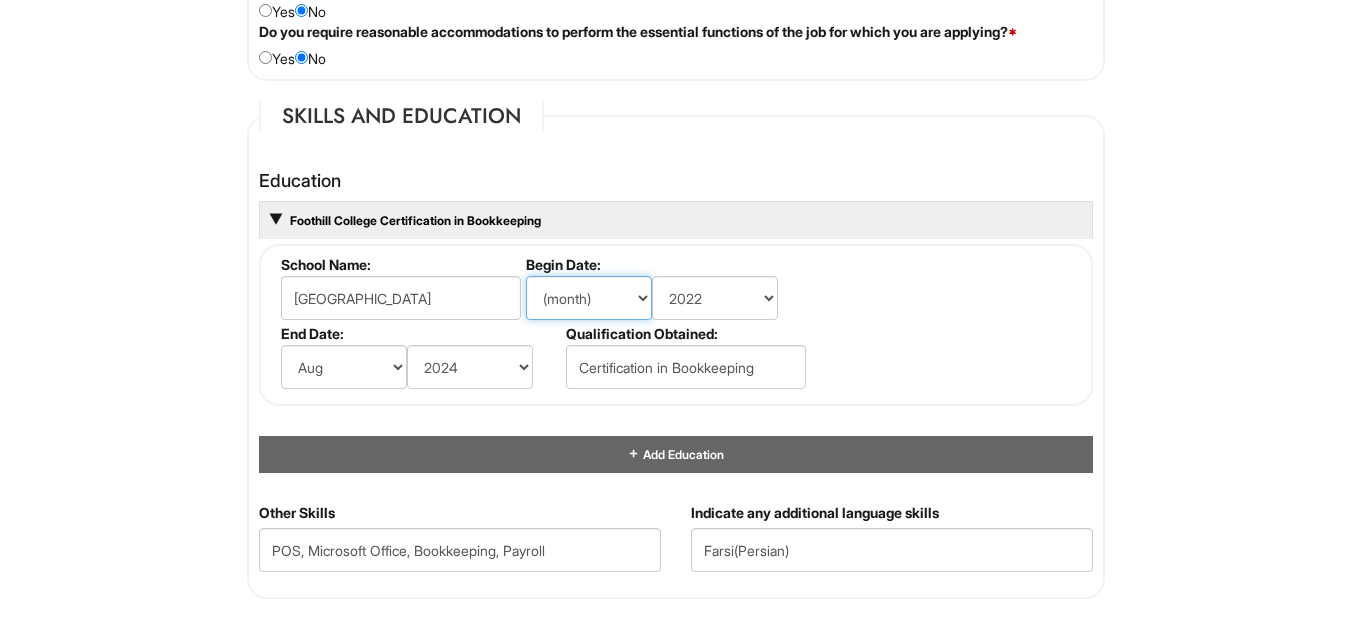 click on "(month) Jan Feb Mar Apr May Jun Jul Aug Sep Oct Nov Dec" at bounding box center [589, 298] 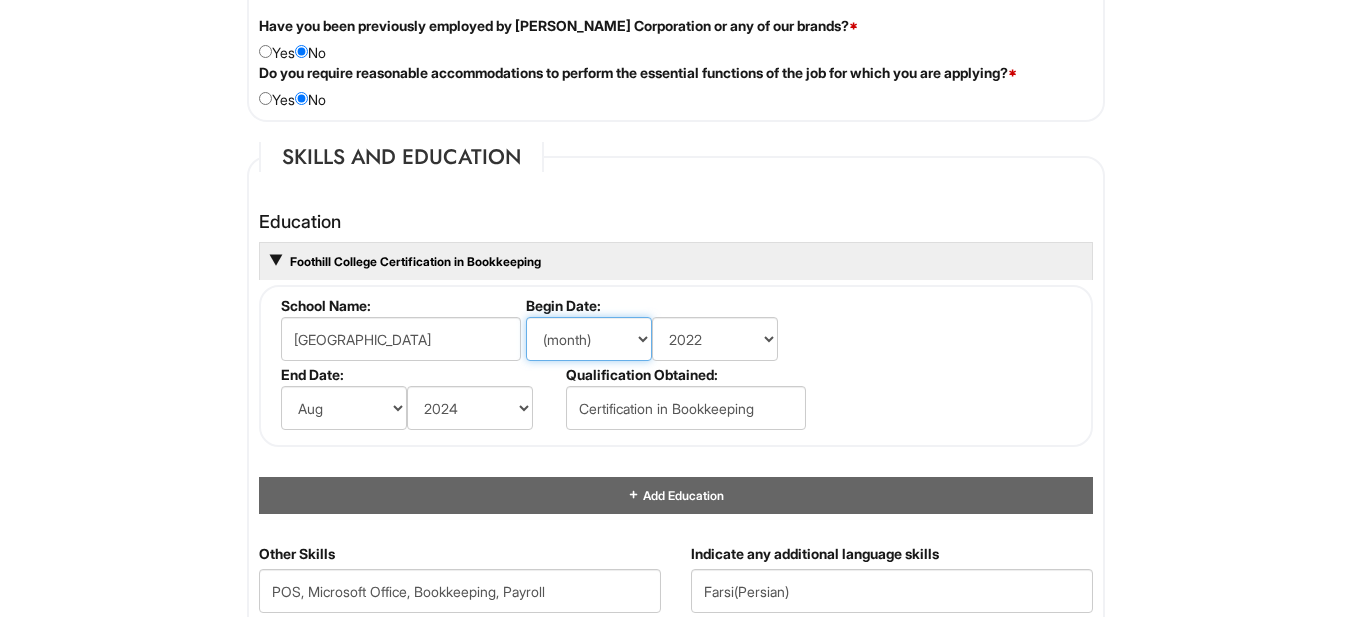 scroll, scrollTop: 1675, scrollLeft: 0, axis: vertical 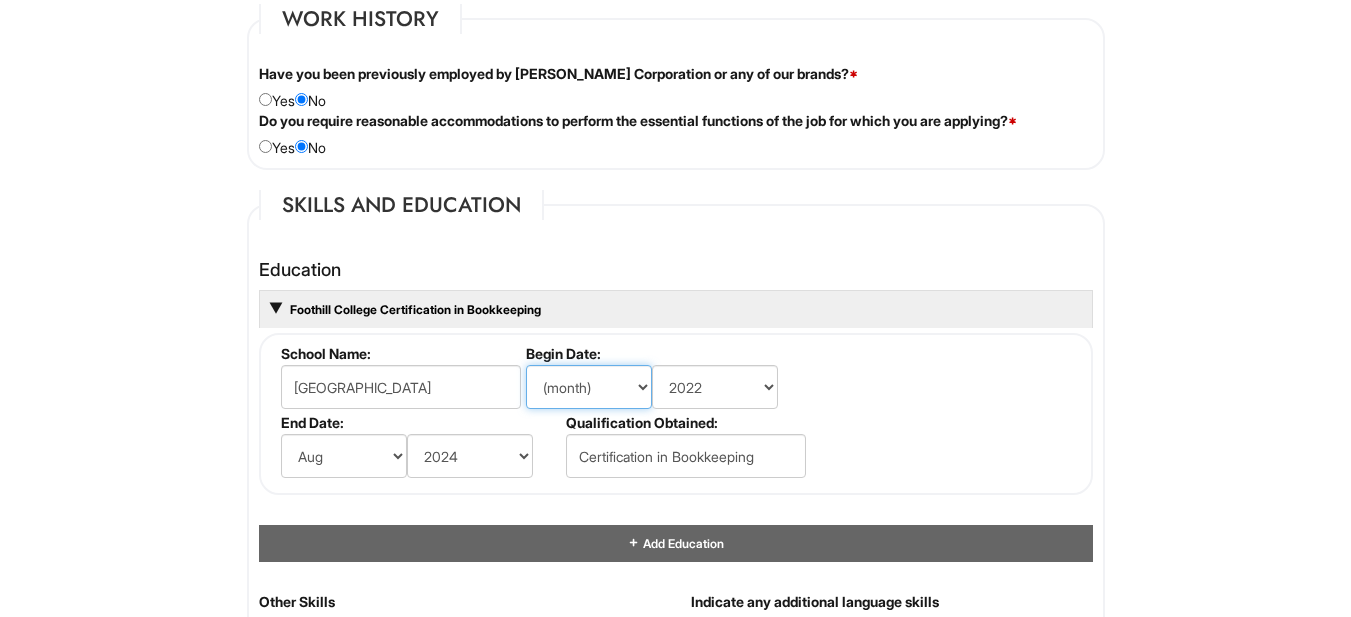 click on "(month) Jan Feb Mar Apr May Jun Jul Aug Sep Oct Nov Dec" at bounding box center (589, 387) 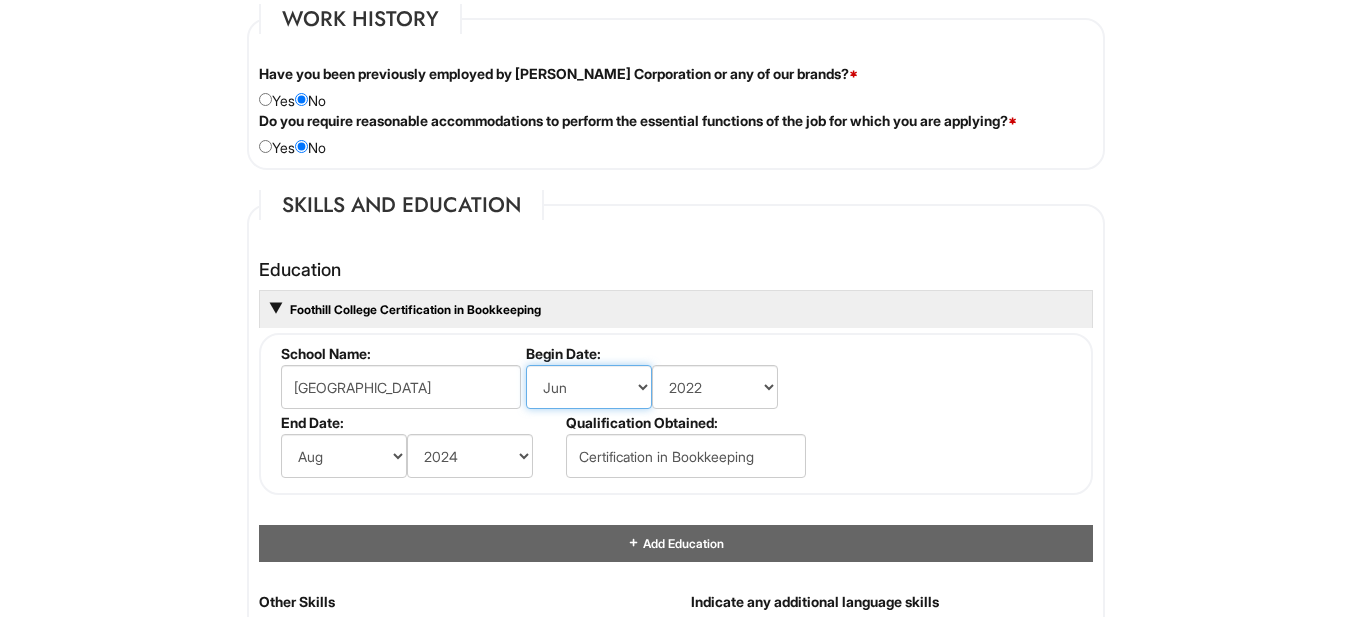 click on "(month) Jan Feb Mar Apr May Jun Jul Aug Sep Oct Nov Dec" at bounding box center (589, 387) 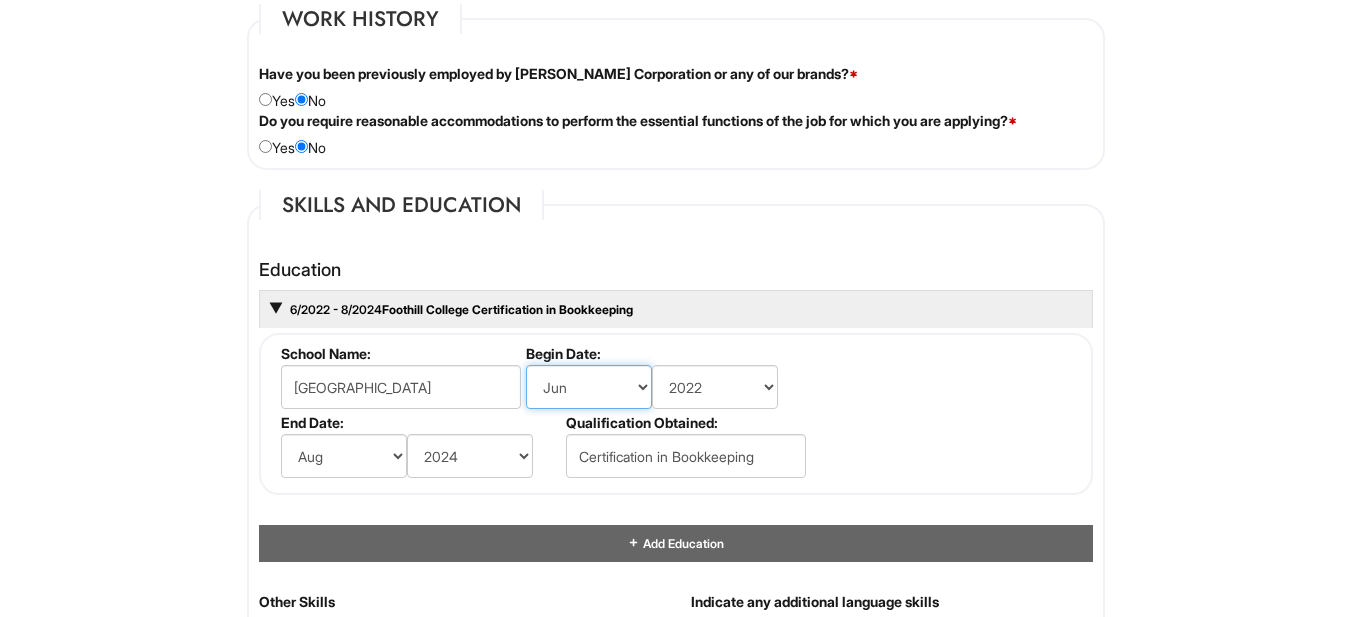 click on "(month) Jan Feb Mar Apr May Jun Jul Aug Sep Oct Nov Dec" at bounding box center (589, 387) 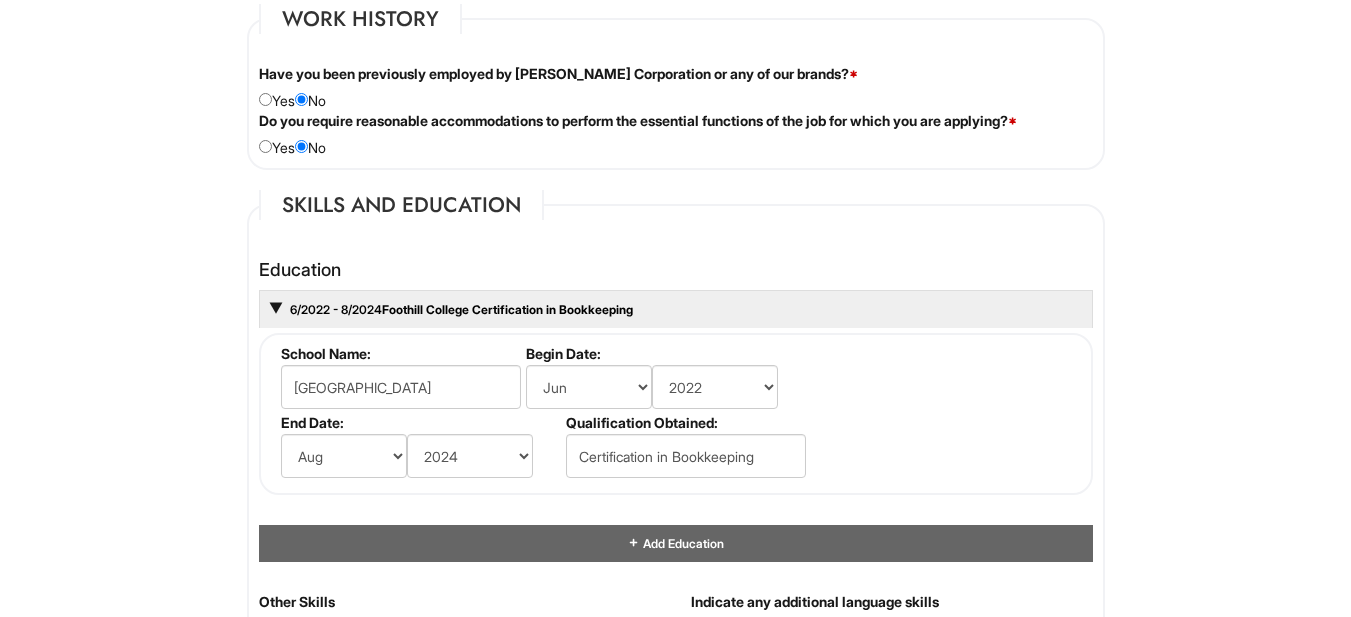 click on "Skills and Education
Education
6/2022 - 8/2024  Foothill College Certification in Bookkeeping
School Name:
Foothill College
Begin Date:
(month) Jan Feb Mar Apr May Jun Jul Aug Sep Oct Nov Dec (year) 2029 2028 2027 2026 2025 2024 2023 2022 2021 2020 2019 2018 2017 2016 2015 2014 2013 2012 2011 2010 2009 2008 2007 2006 2005 2004 2003 2002 2001 2000 1999 1998 1997 1996 1995 1994 1993 1992 1991 1990 1989 1988 1987 1986 1985 1984 1983 1982 1981 1980 1979 1978 1977 1976 1975 1974 1973 1972 1971 1970 1969 1968 1967 1966 1965 1964 1963 1962 1961 1960 1959 1958 1957 1956 1955 1954 1953 1952 1951 1950 1949 1948 1947 1946  --  2030 2031 2032 2033 2034 2035 2036 2037 2038 2039 2040 2041 2042 2043 2044 2045 2046 2047 2048 2049 2050 2051 2052 2053 2054 2055 2056 2057 2058 2059 2060 2061 2062 2063 2064
End Date:
(month) Jan Feb Mar Apr May Jun Jul Aug Sep Oct Nov Dec (year) 2029 2028 2027 2026 2025 2024 2023 2022 2021 2020 2019 2018 2017 2016 2015 2014 2013 2012 2011 2010" at bounding box center [676, 439] 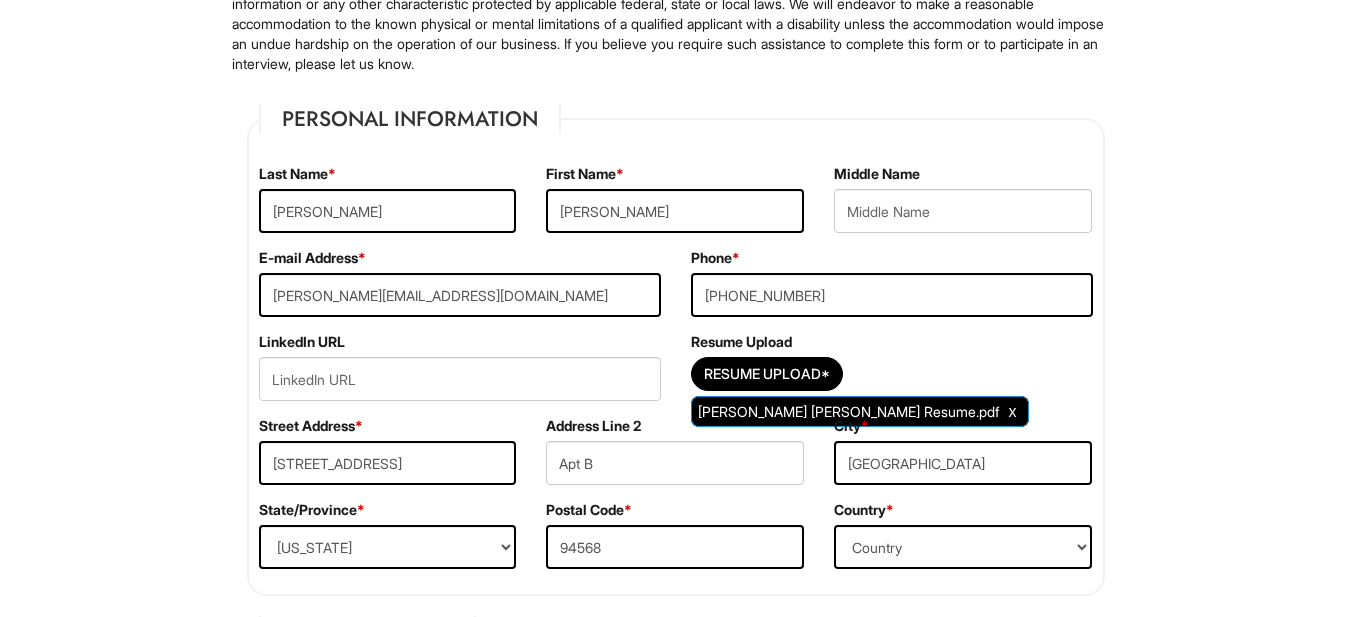 scroll, scrollTop: 0, scrollLeft: 0, axis: both 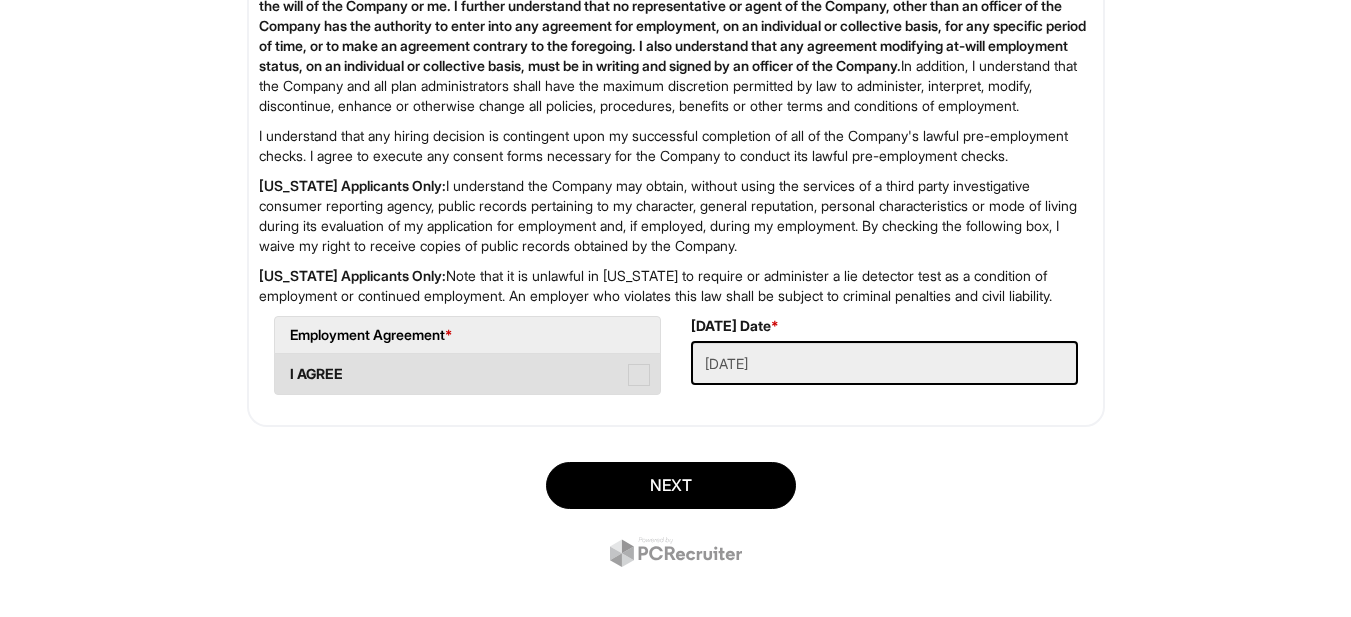click at bounding box center (639, 375) 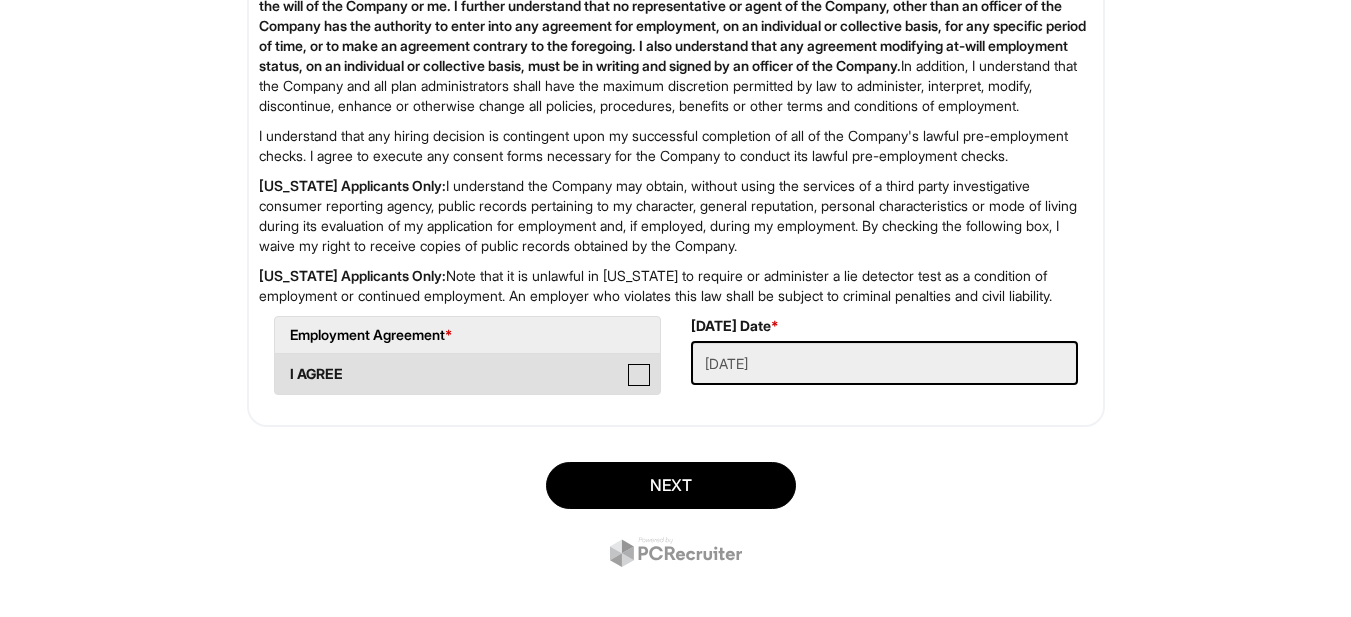 click on "I AGREE" at bounding box center (281, 364) 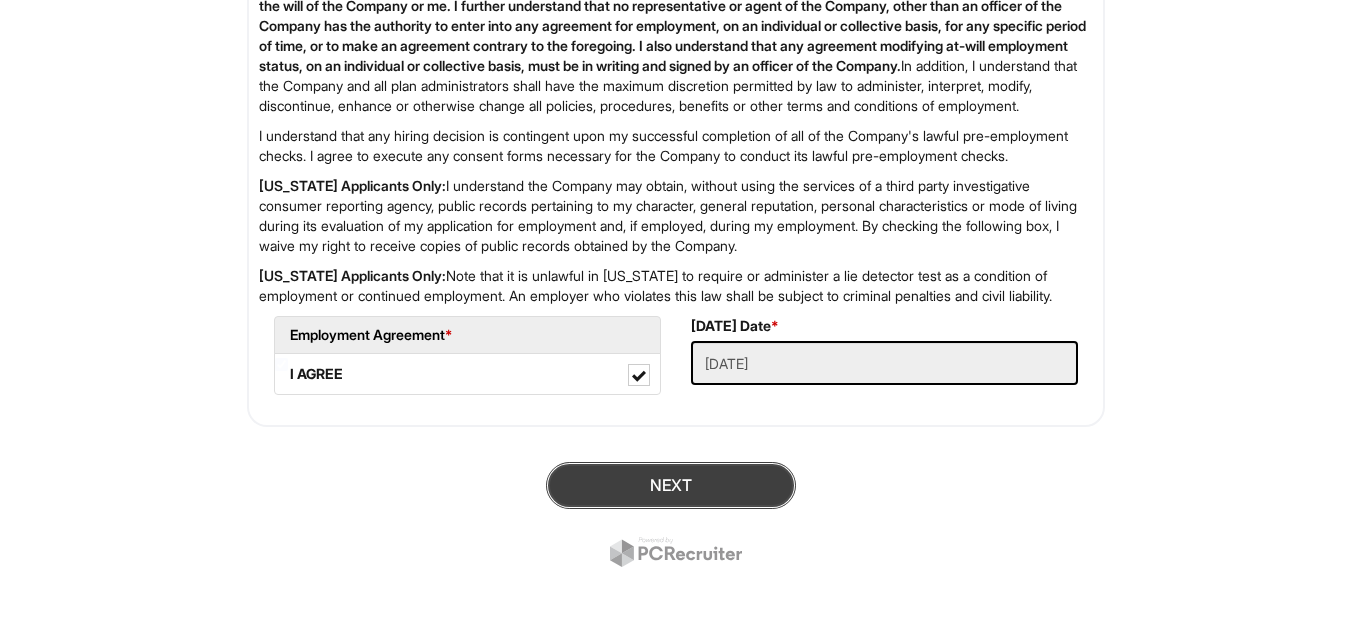 click on "Next" at bounding box center [671, 485] 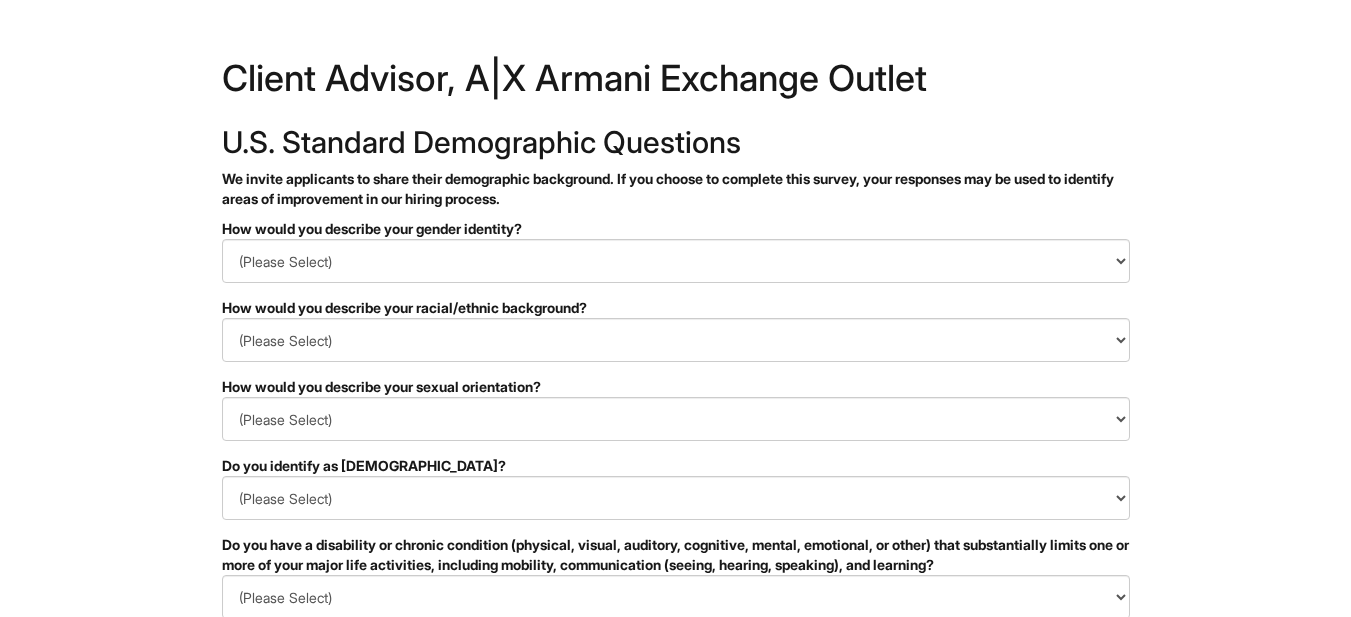scroll, scrollTop: 0, scrollLeft: 0, axis: both 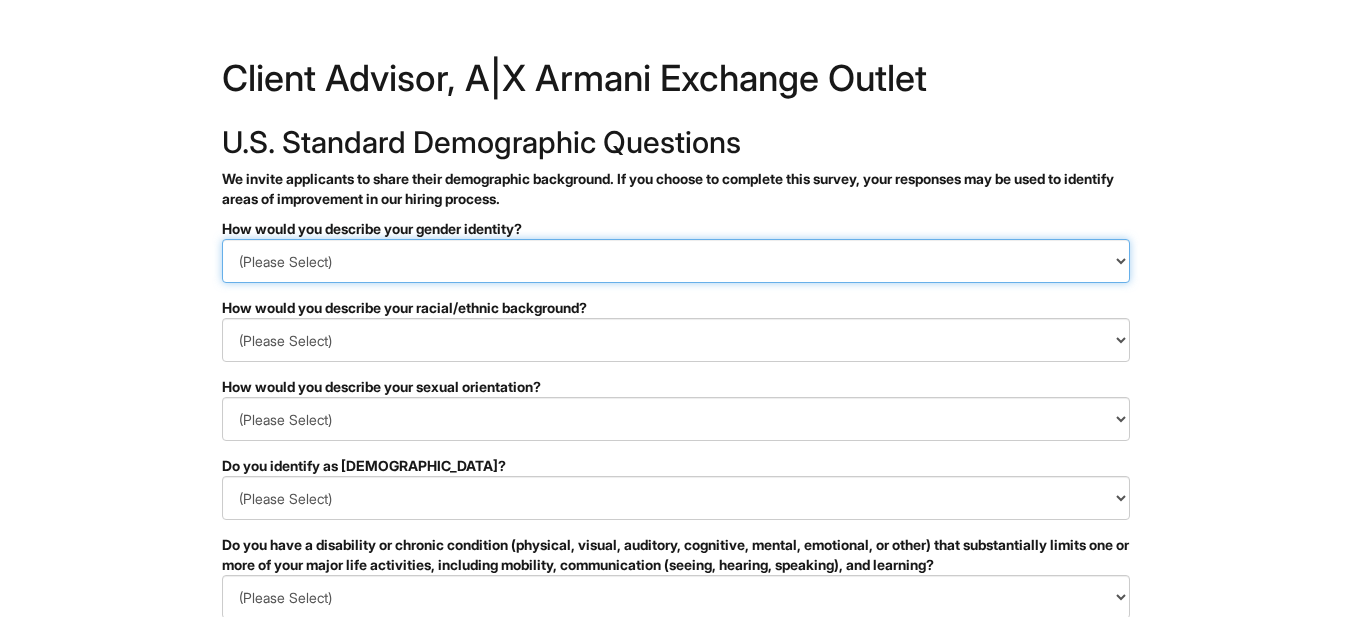 click on "(Please Select) Man Woman Non-binary I prefer to self-describe I don't wish to answer" at bounding box center [676, 261] 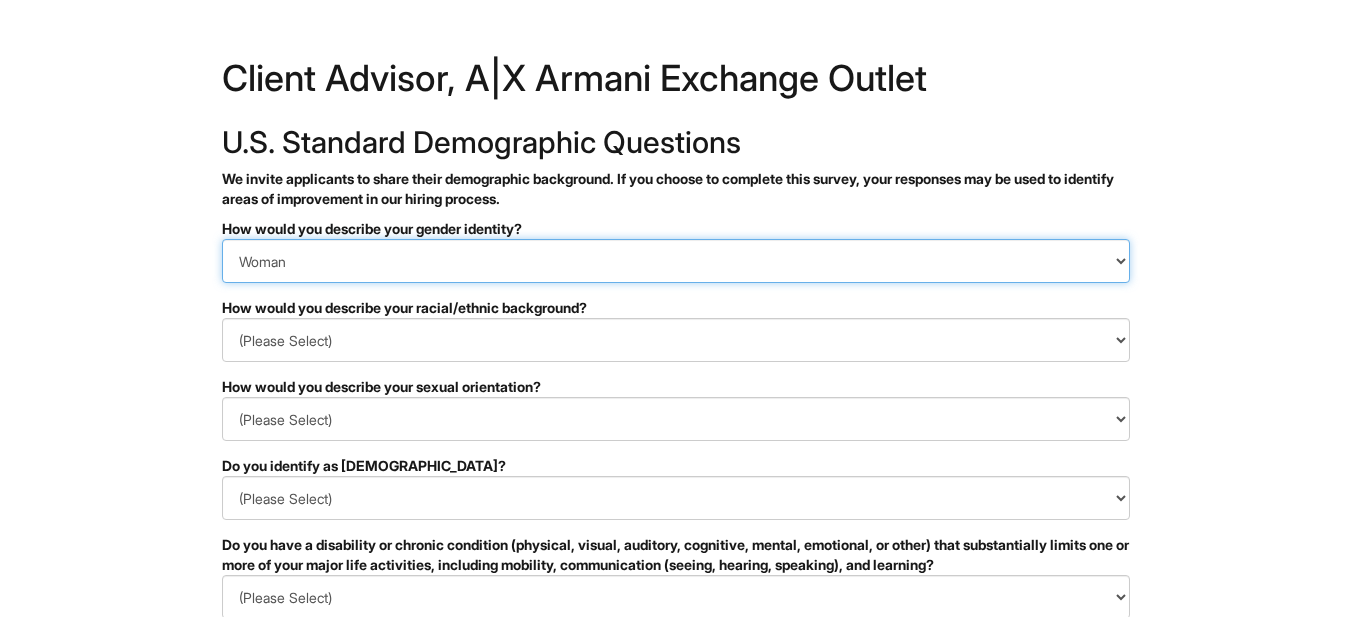 click on "(Please Select) Man Woman Non-binary I prefer to self-describe I don't wish to answer" at bounding box center [676, 261] 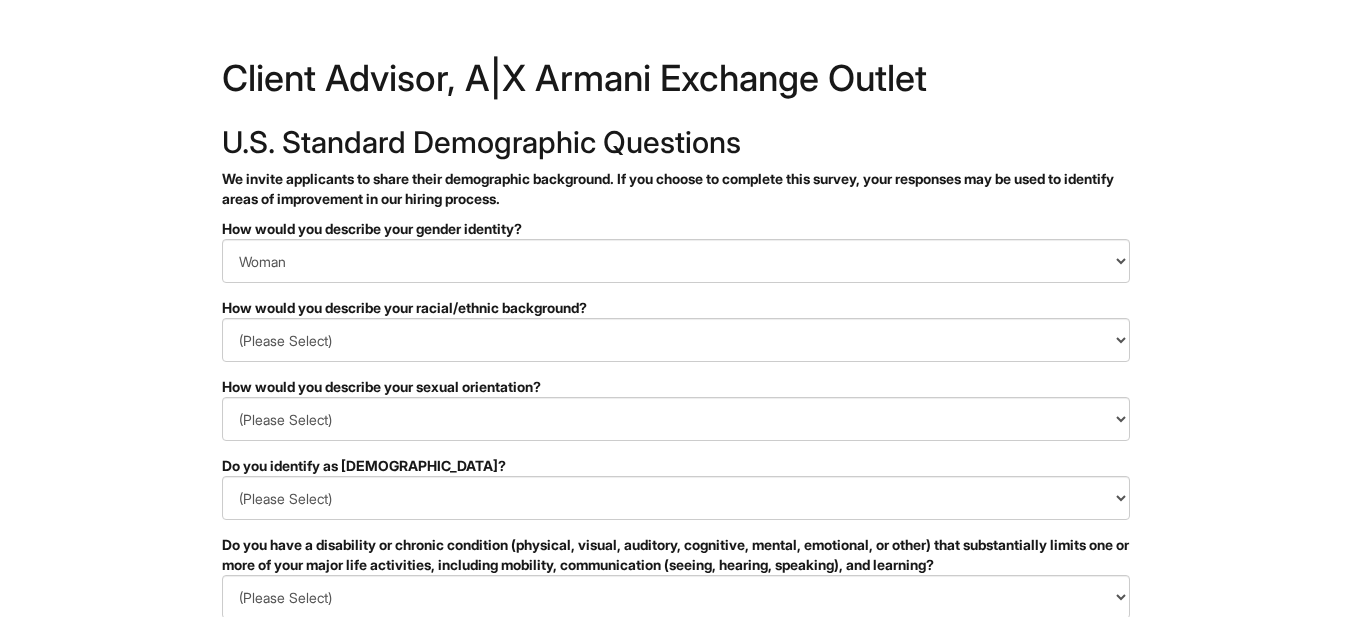 click on "&nbsp; ✔ 2 3 Client Advisor, A|X Armani Exchange Outlet U.S. Standard Demographic Questions We invite applicants to share their demographic background. If you choose to complete this survey, your responses may be used to identify
areas of improvement in our hiring process. PLEASE COMPLETE ALL REQUIRED FIELDS How would you describe your gender identity? (Please Select) Man Woman Non-binary I prefer to self-describe I don't wish to answer How would you describe your racial/ethnic background? (Please Select) Black or of African descent    East Asian    Hispanic, Latinx or of Spanish Origin    Indigenous, American Indian or Alaska Native    Middle Eastern or North African    Native Hawaiian or Pacific Islander    South Asian    Southeast Asian    White or European    I prefer to self-describe    I don't wish to answer How would you describe your sexual orientation? (Please Select) Asexual Bisexual and/or pansexual Gay Heterosexual Lesbian Queer I prefer to self-describe I don't wish to answer Yes No ." at bounding box center (675, 563) 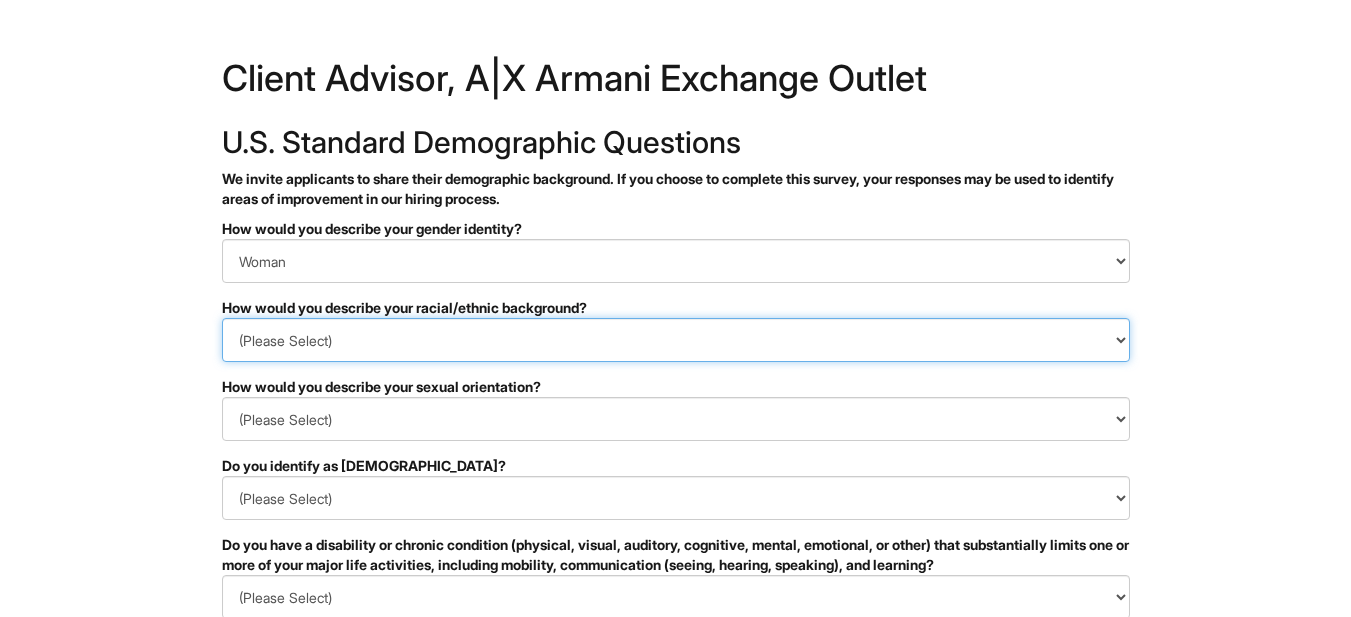 click on "(Please Select) Black or of African descent    East Asian    Hispanic, Latinx or of Spanish Origin    Indigenous, American Indian or Alaska Native    Middle Eastern or North African    Native Hawaiian or Pacific Islander    South Asian    Southeast Asian    White or European    I prefer to self-describe    I don't wish to answer" at bounding box center [676, 340] 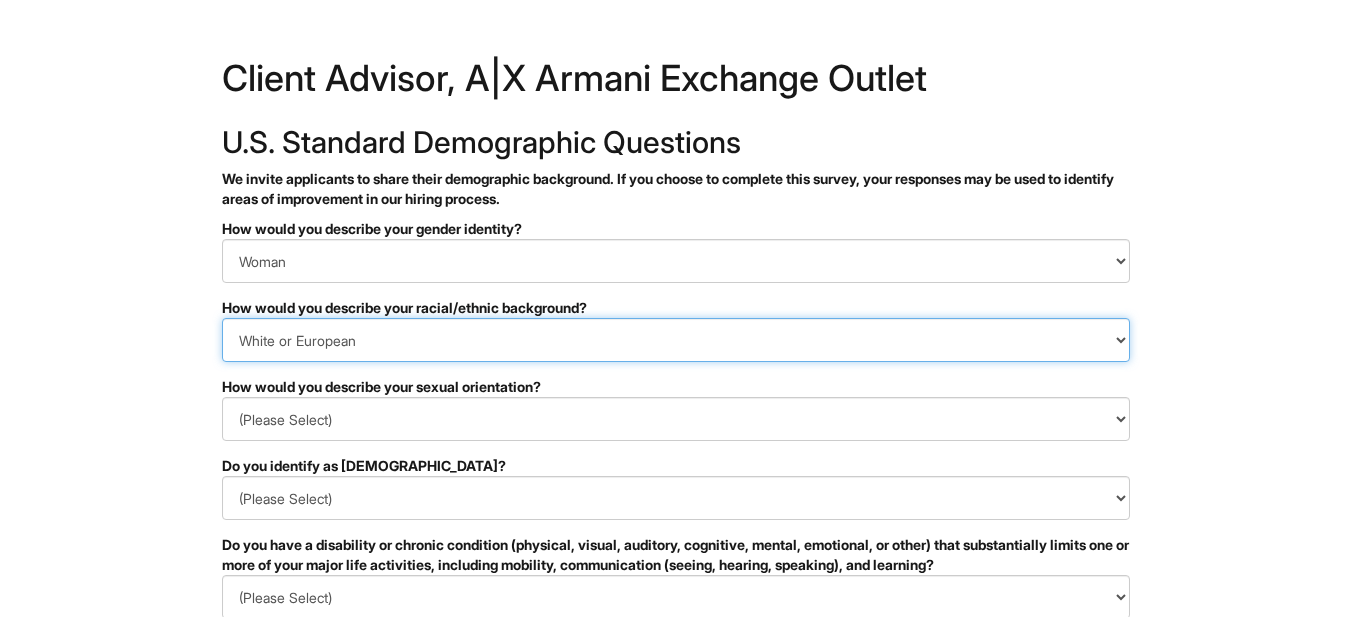 click on "(Please Select) Black or of African descent    East Asian    Hispanic, Latinx or of Spanish Origin    Indigenous, American Indian or Alaska Native    Middle Eastern or North African    Native Hawaiian or Pacific Islander    South Asian    Southeast Asian    White or European    I prefer to self-describe    I don't wish to answer" at bounding box center (676, 340) 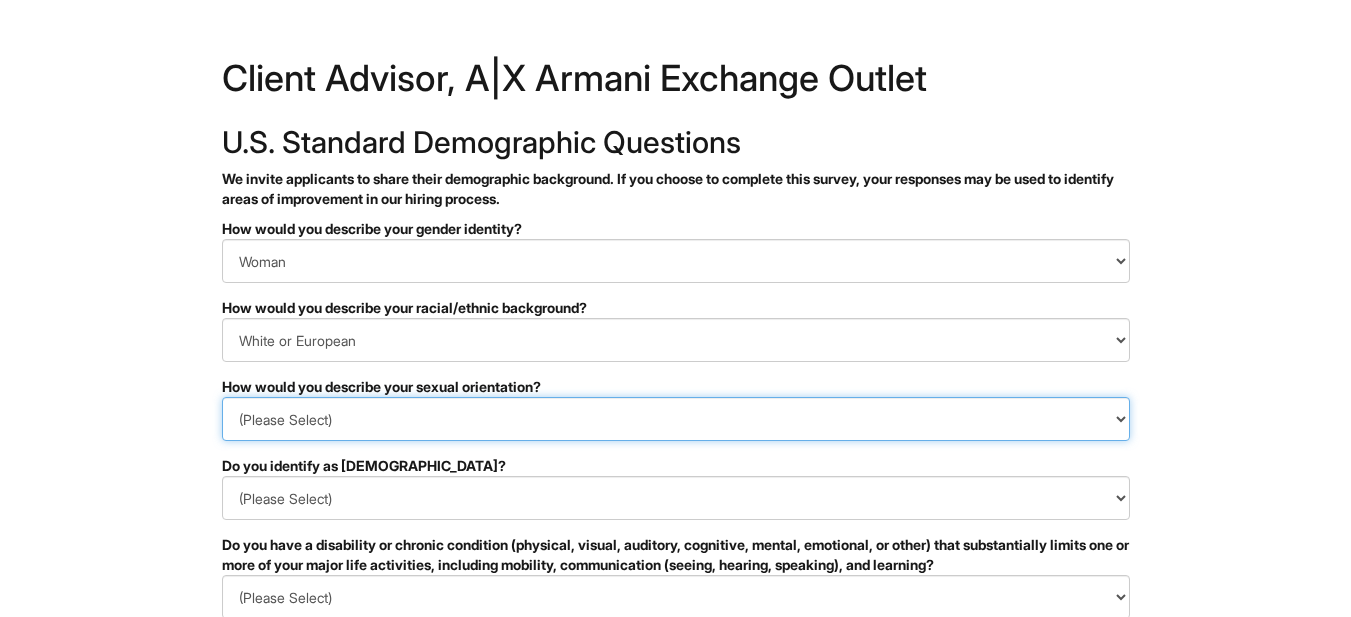 click on "(Please Select) Asexual Bisexual and/or pansexual Gay Heterosexual Lesbian Queer I prefer to self-describe I don't wish to answer" at bounding box center [676, 419] 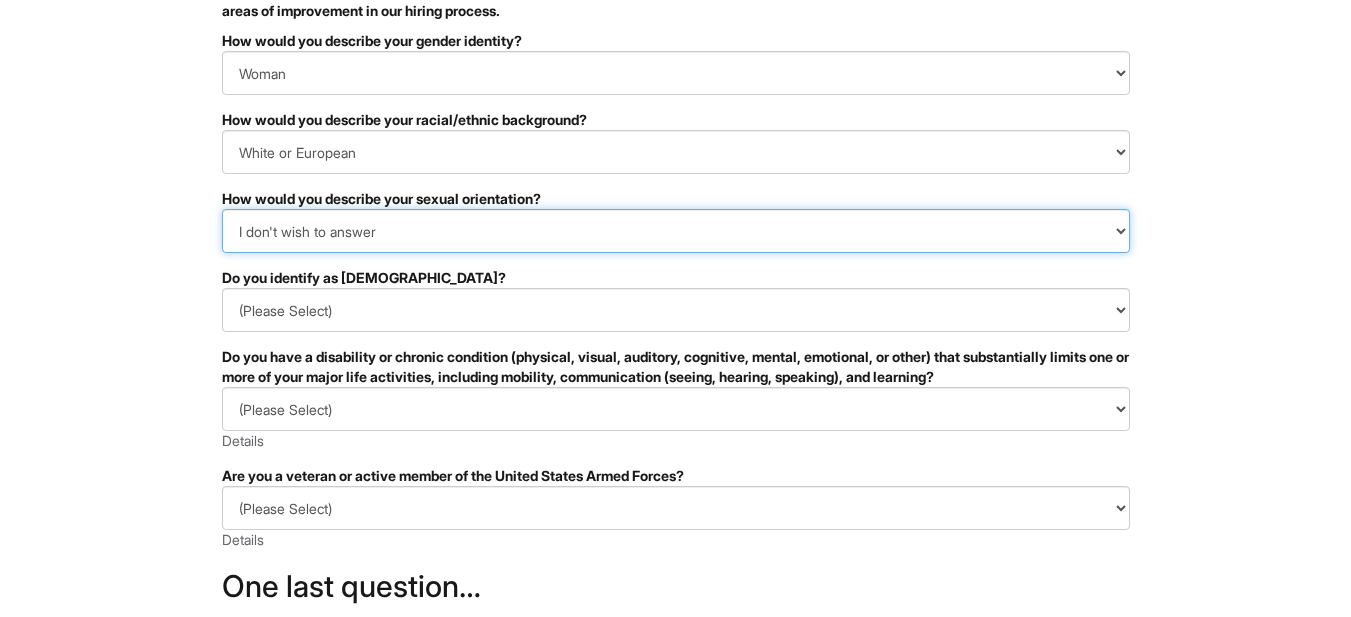 scroll, scrollTop: 192, scrollLeft: 0, axis: vertical 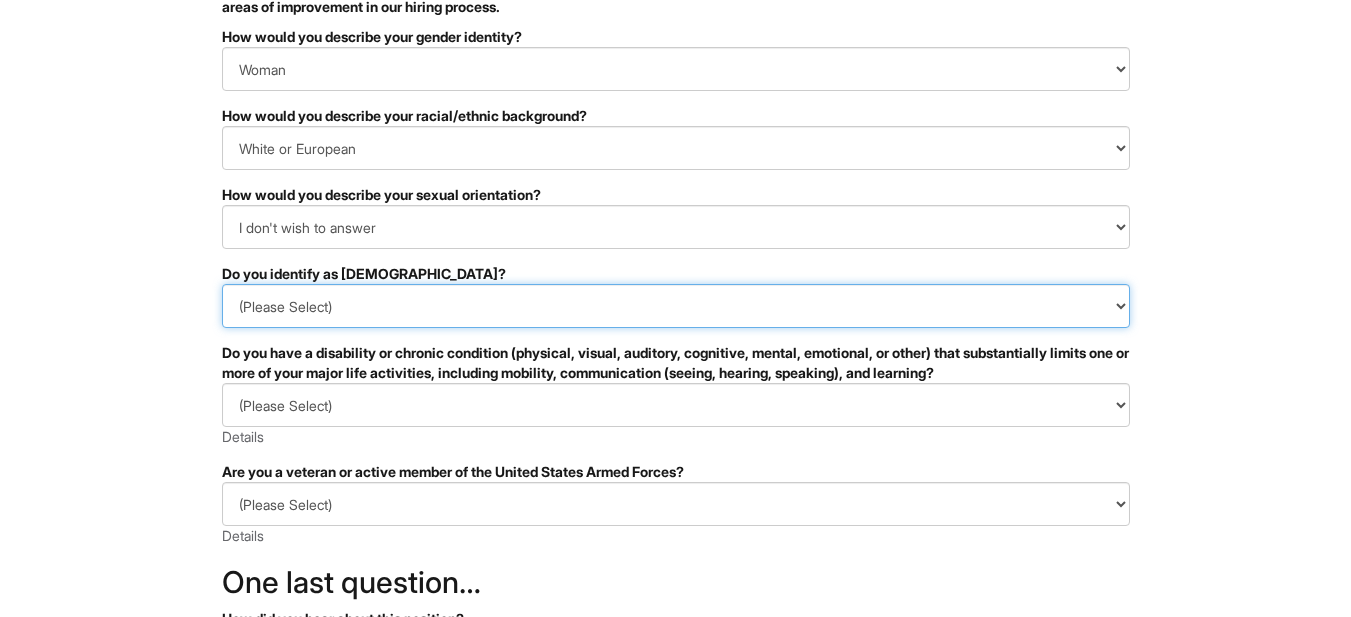 click on "(Please Select) Yes No I prefer to self-describe I don't wish to answer" at bounding box center (676, 306) 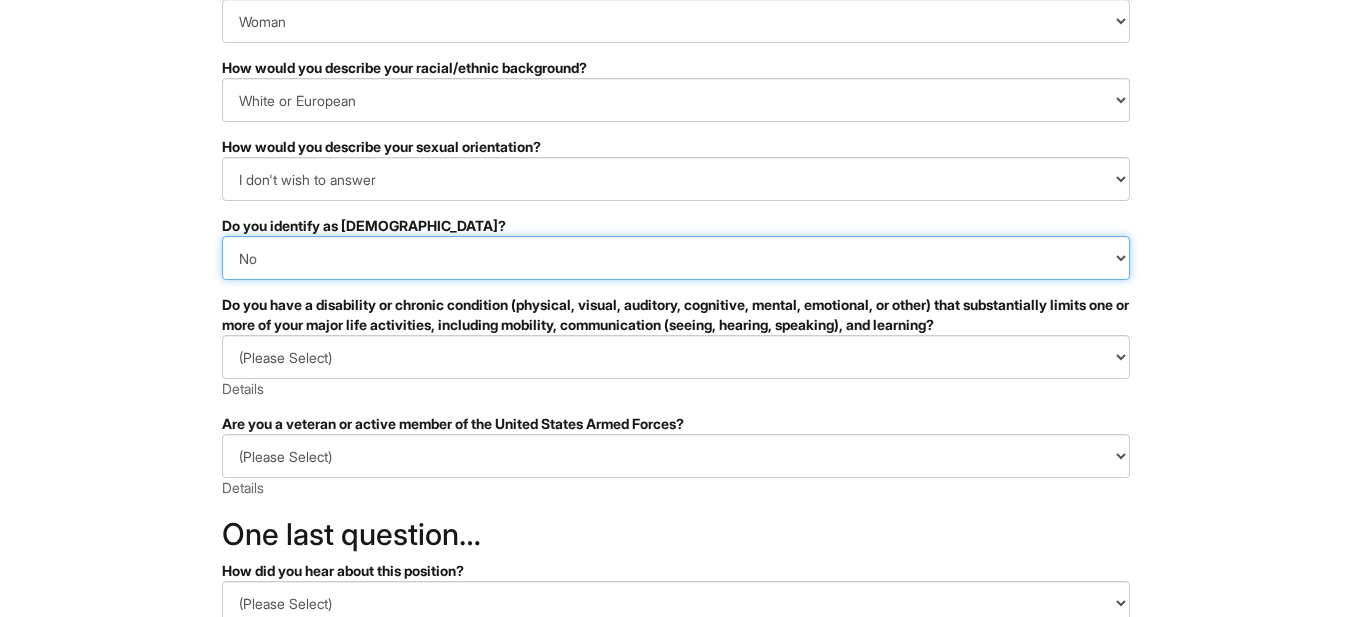 scroll, scrollTop: 248, scrollLeft: 0, axis: vertical 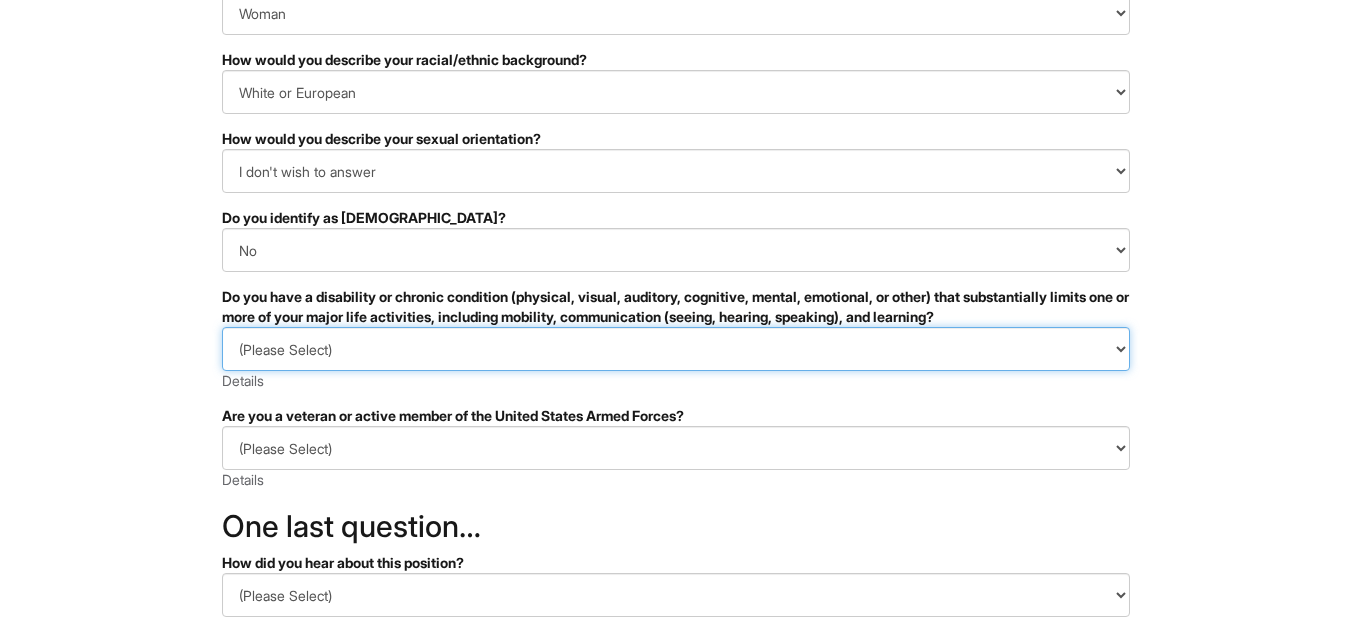 click on "(Please Select) YES, I HAVE A DISABILITY (or previously had a disability) NO, I DON'T HAVE A DISABILITY I DON'T WISH TO ANSWER" at bounding box center [676, 349] 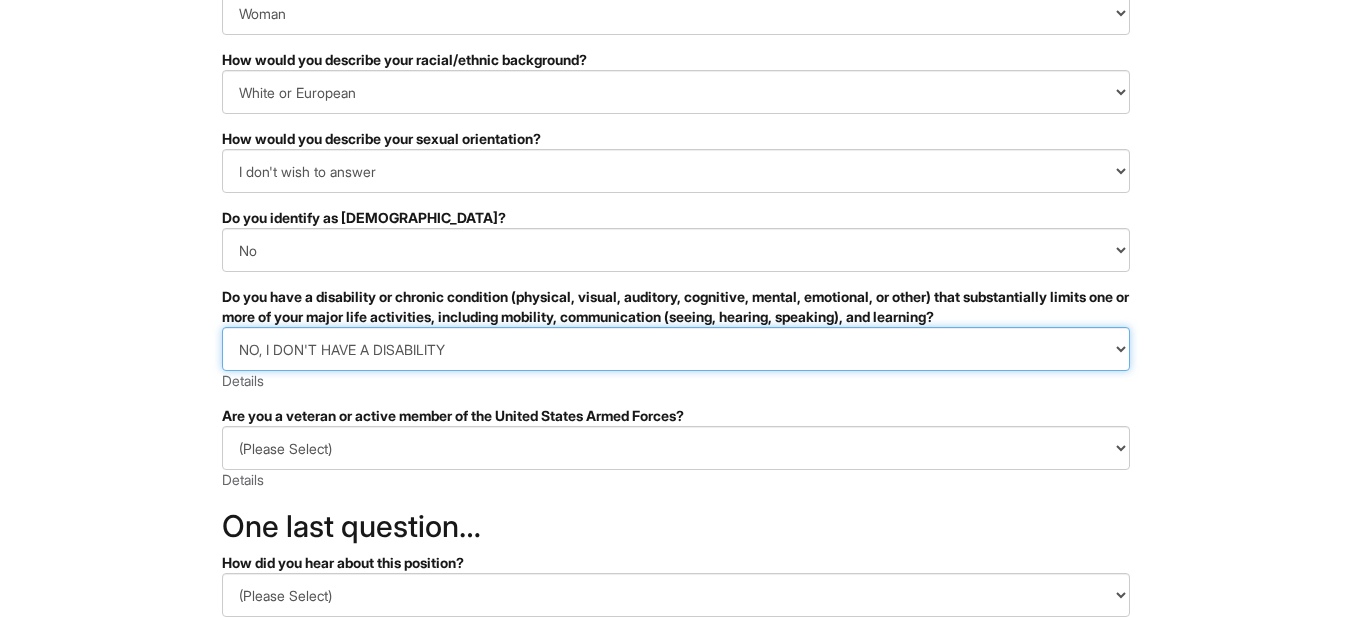 click on "(Please Select) YES, I HAVE A DISABILITY (or previously had a disability) NO, I DON'T HAVE A DISABILITY I DON'T WISH TO ANSWER" at bounding box center (676, 349) 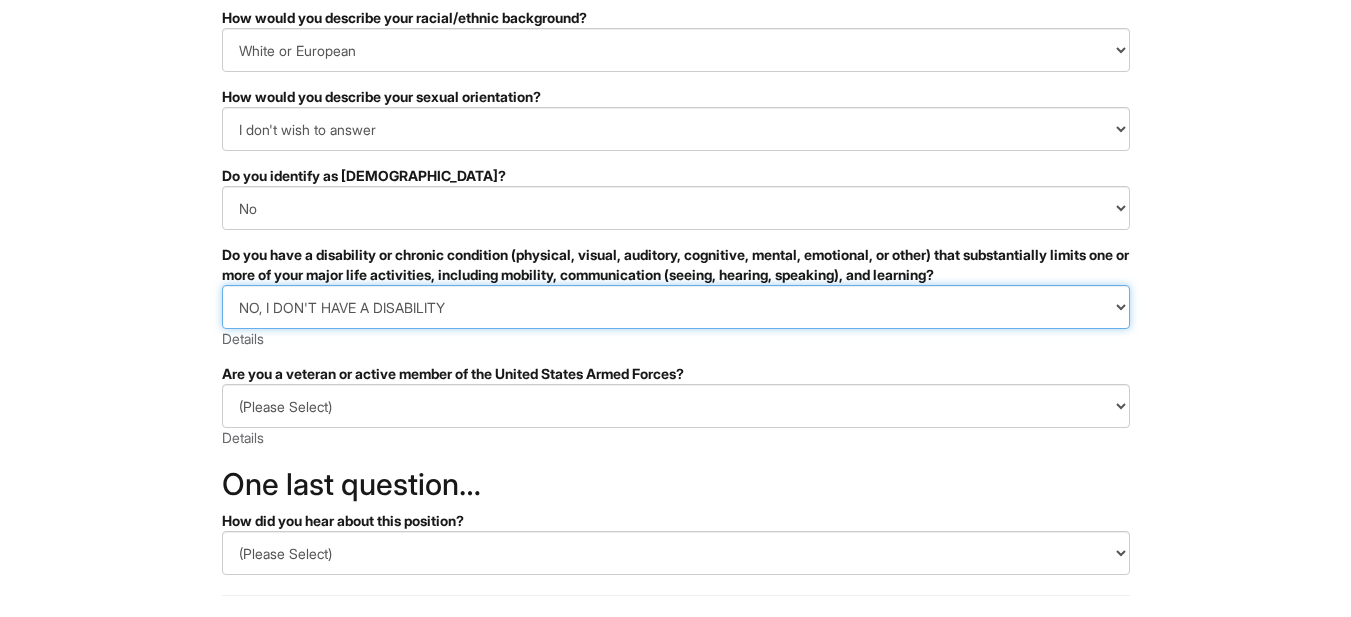 scroll, scrollTop: 294, scrollLeft: 0, axis: vertical 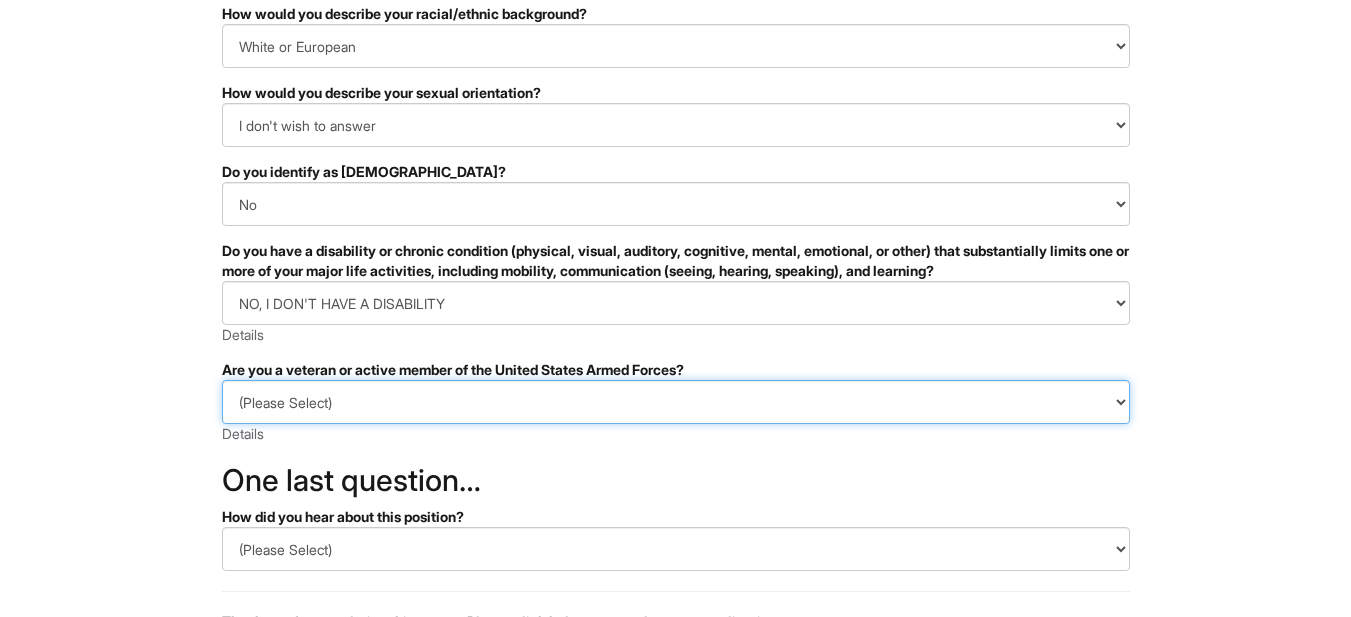 click on "(Please Select) I IDENTIFY AS ONE OR MORE OF THE CLASSIFICATIONS OF PROTECTED VETERANS LISTED I AM NOT A PROTECTED VETERAN I PREFER NOT TO ANSWER" at bounding box center (676, 402) 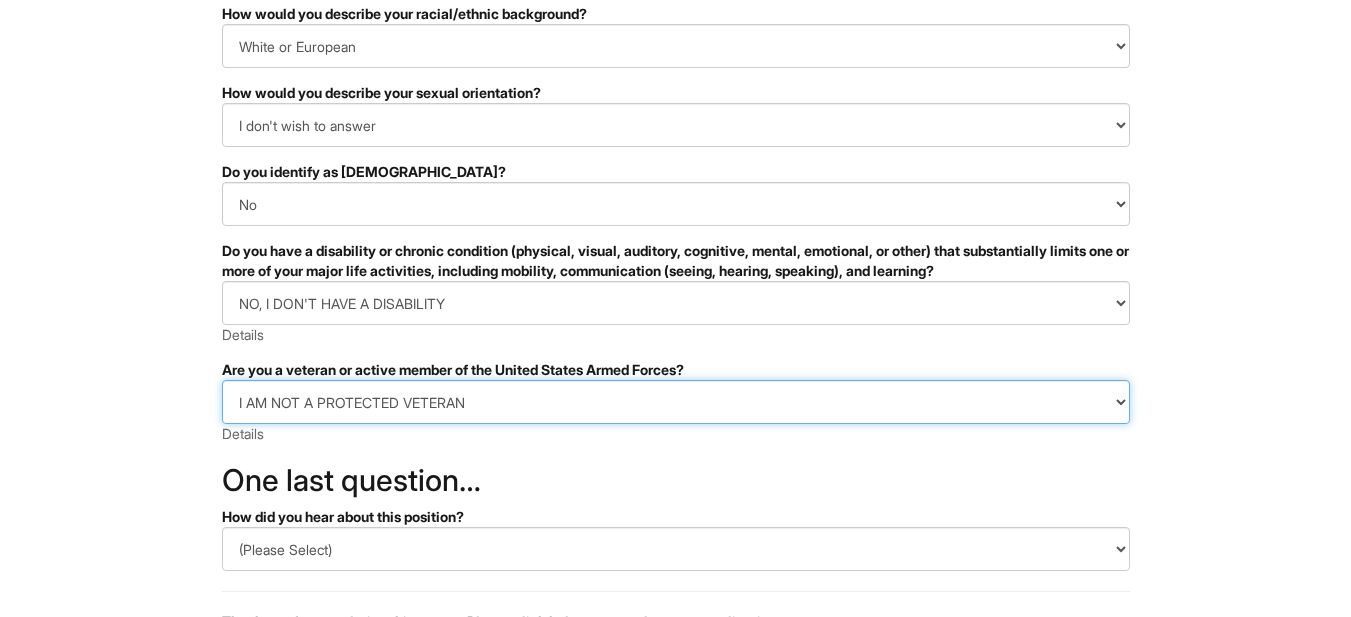 click on "(Please Select) I IDENTIFY AS ONE OR MORE OF THE CLASSIFICATIONS OF PROTECTED VETERANS LISTED I AM NOT A PROTECTED VETERAN I PREFER NOT TO ANSWER" at bounding box center [676, 402] 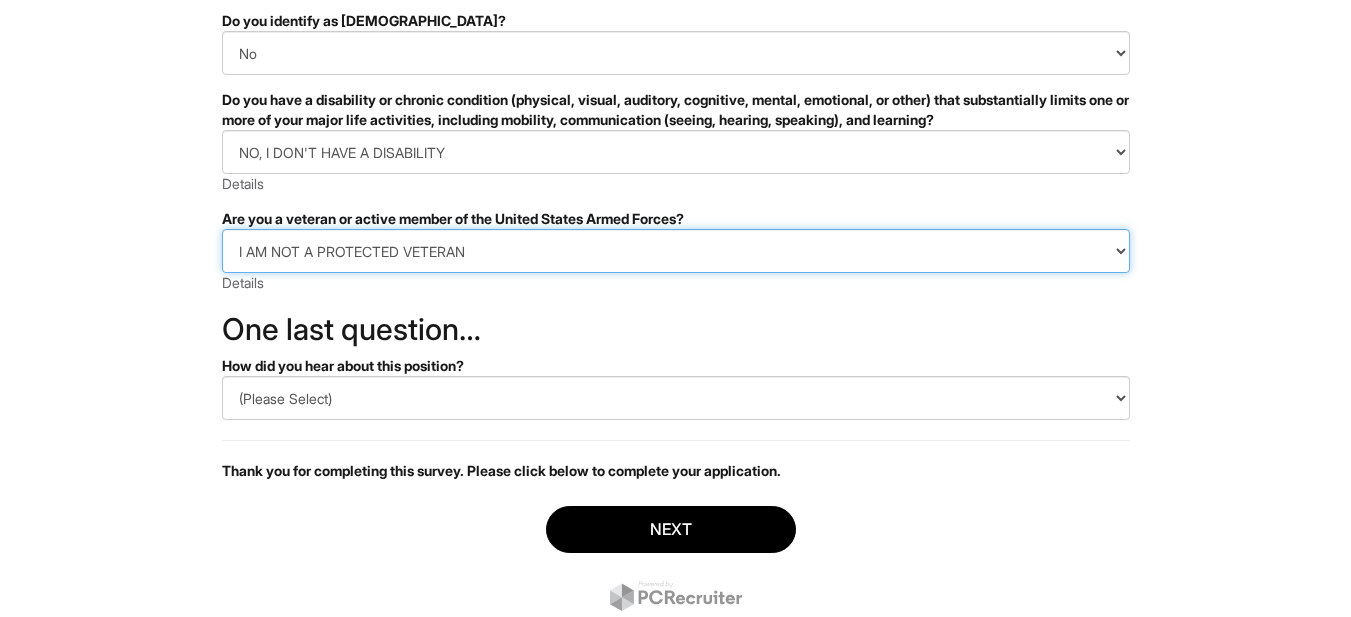 scroll, scrollTop: 453, scrollLeft: 0, axis: vertical 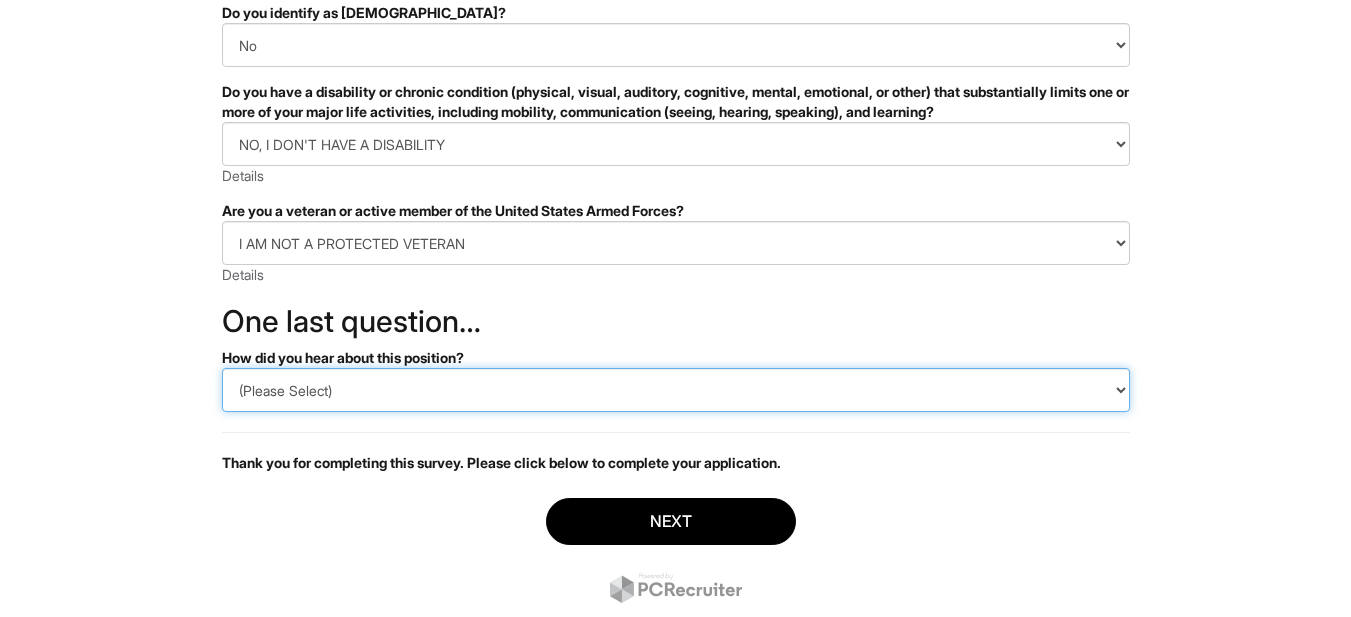 click on "(Please Select) CareerBuilder Indeed LinkedIn Monster Referral Other" at bounding box center (676, 390) 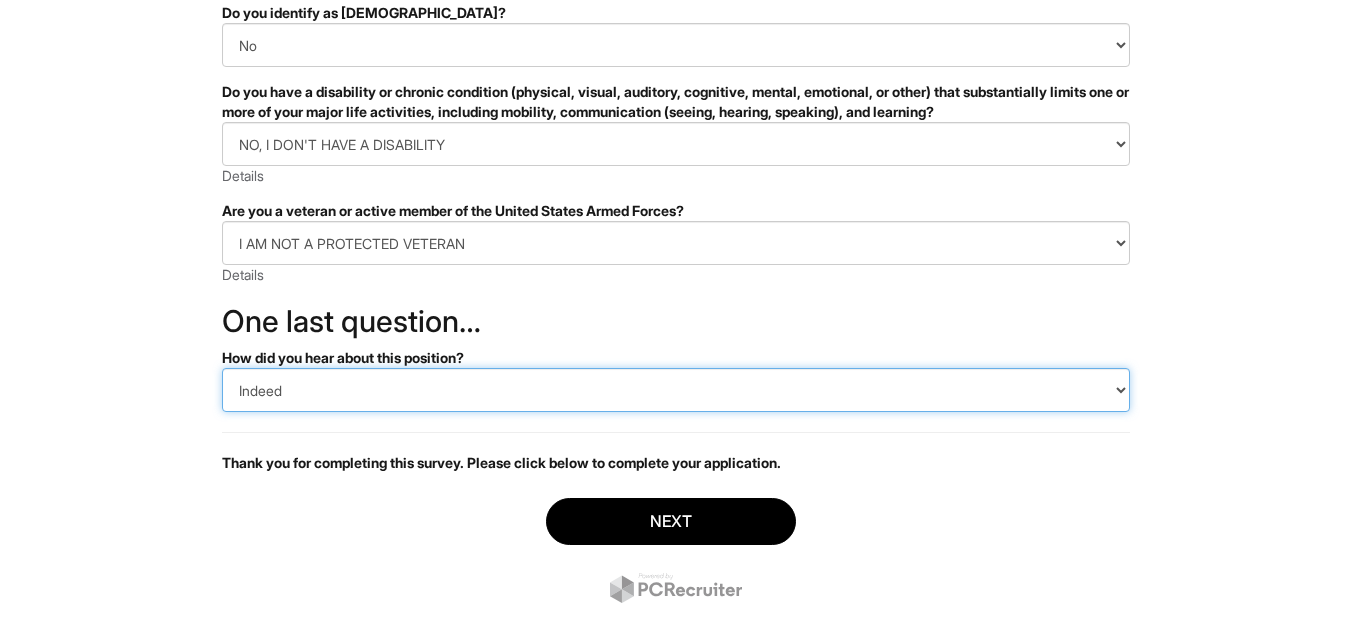 click on "(Please Select) CareerBuilder Indeed LinkedIn Monster Referral Other" at bounding box center (676, 390) 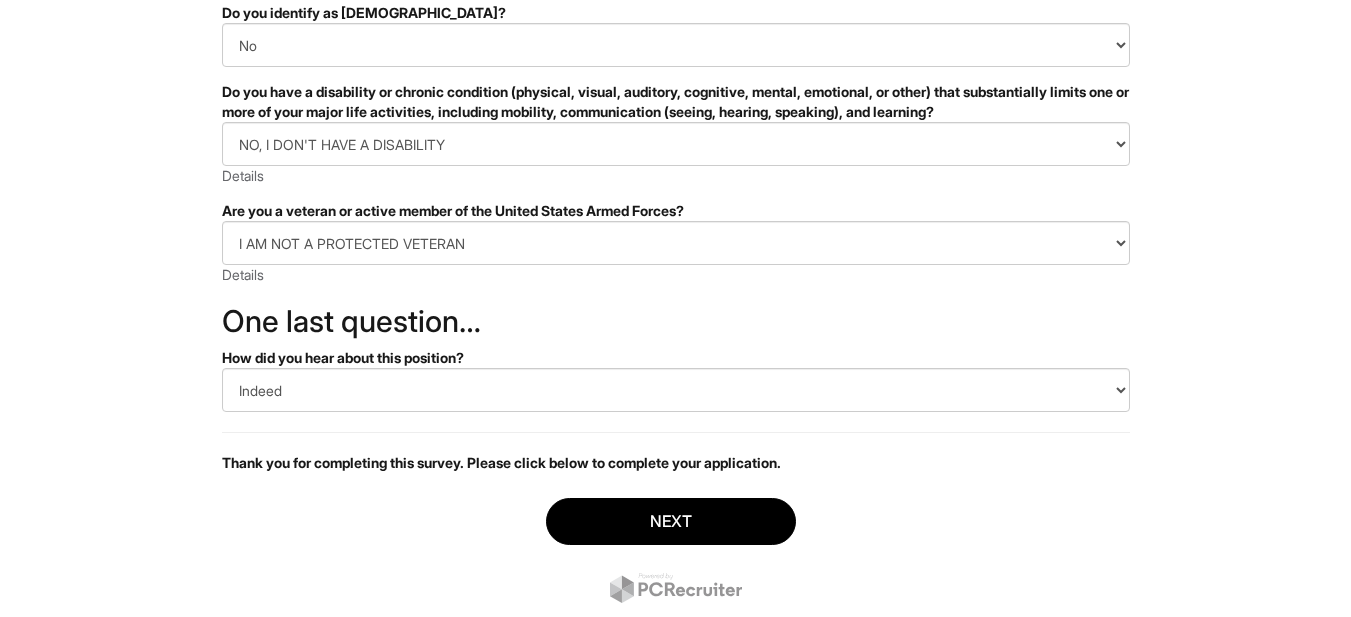 click on "Next" at bounding box center [676, 553] 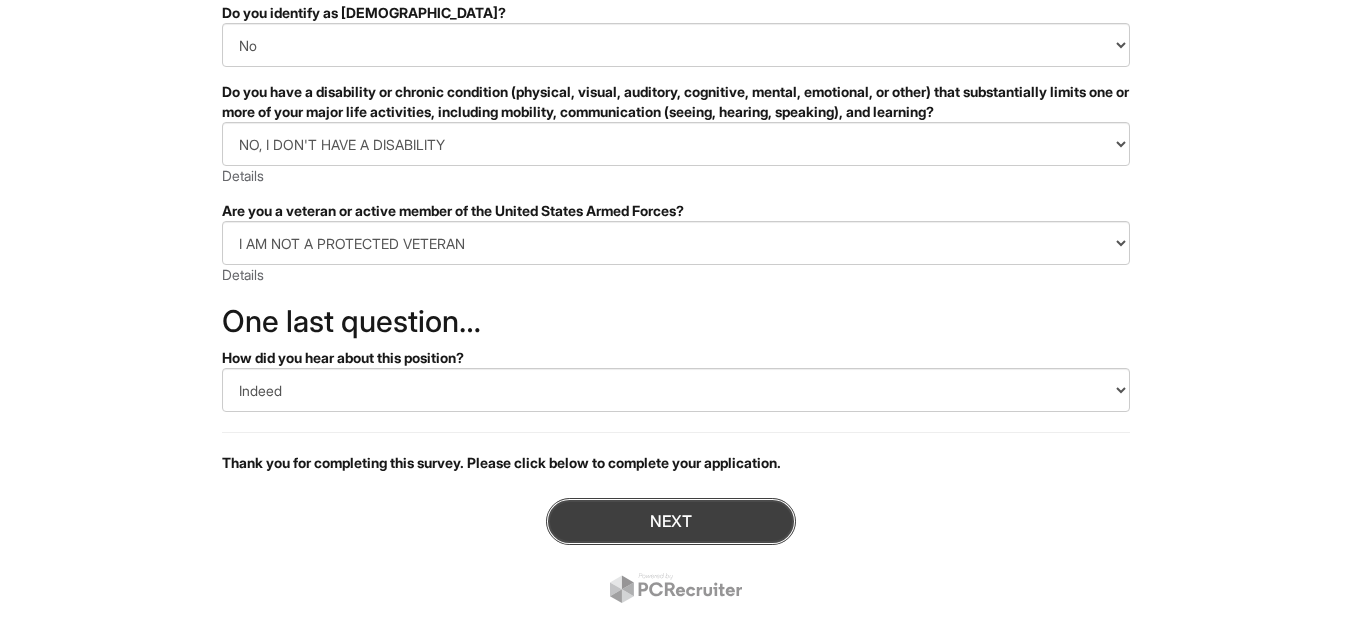 click on "Next" at bounding box center [671, 521] 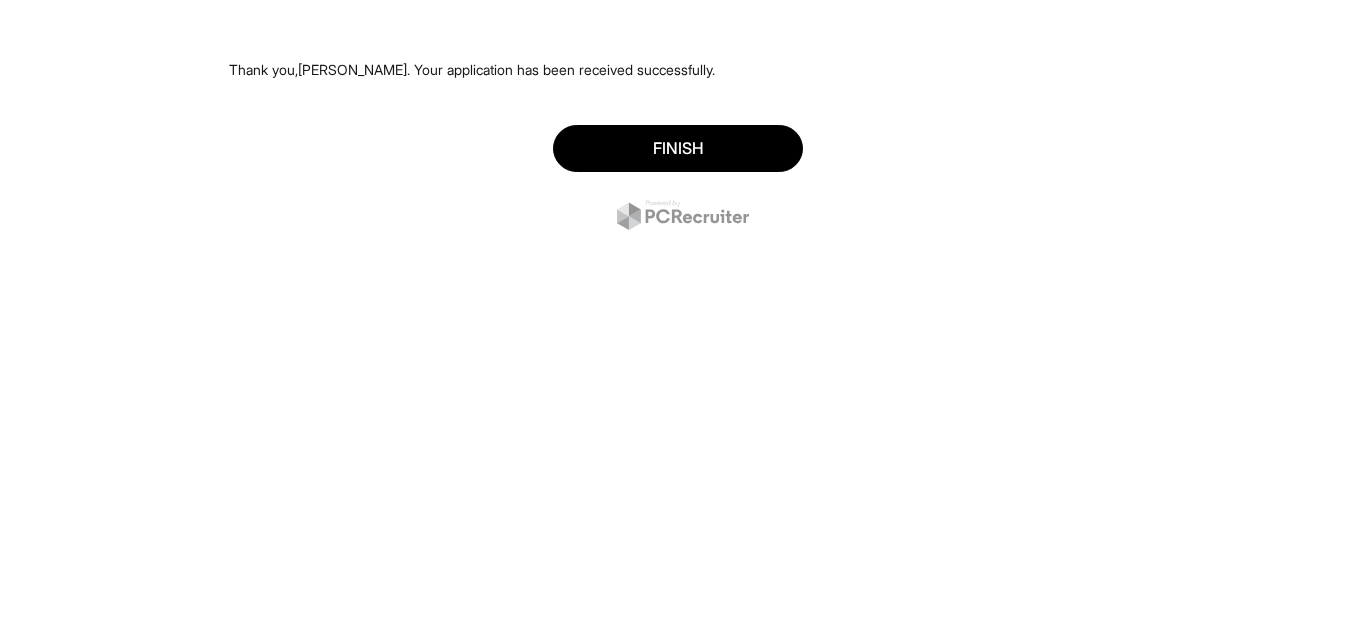 scroll, scrollTop: 0, scrollLeft: 0, axis: both 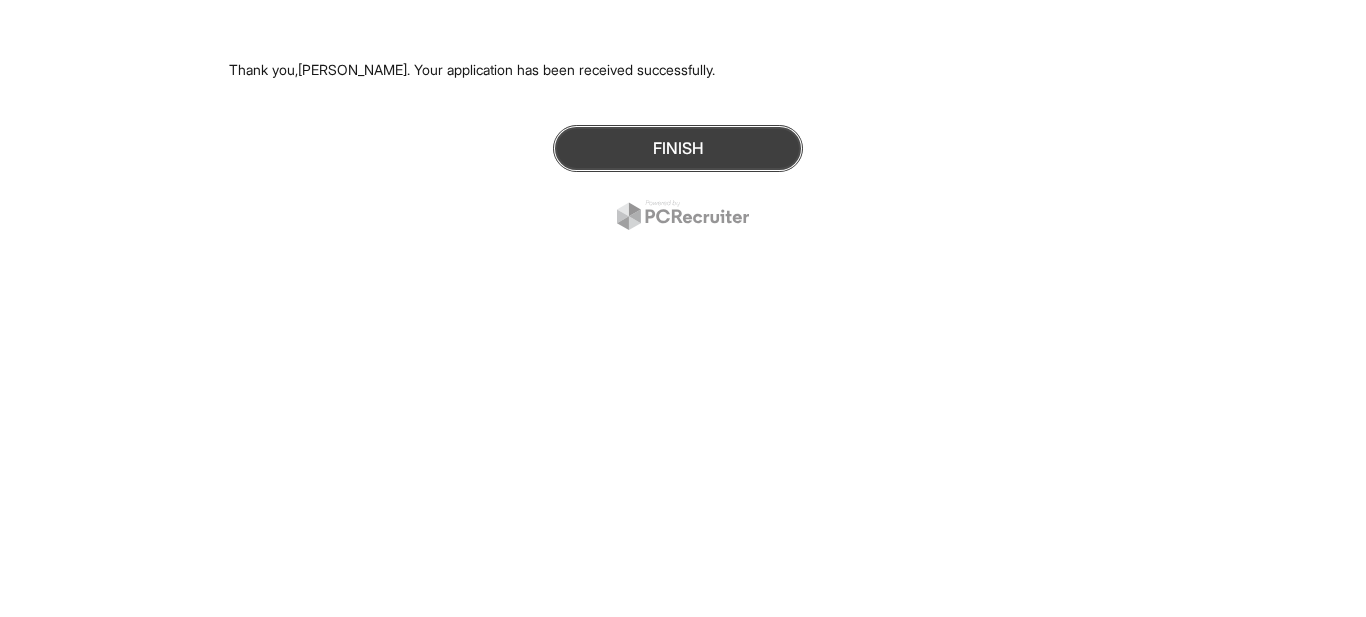 click on "Finish" at bounding box center (678, 148) 